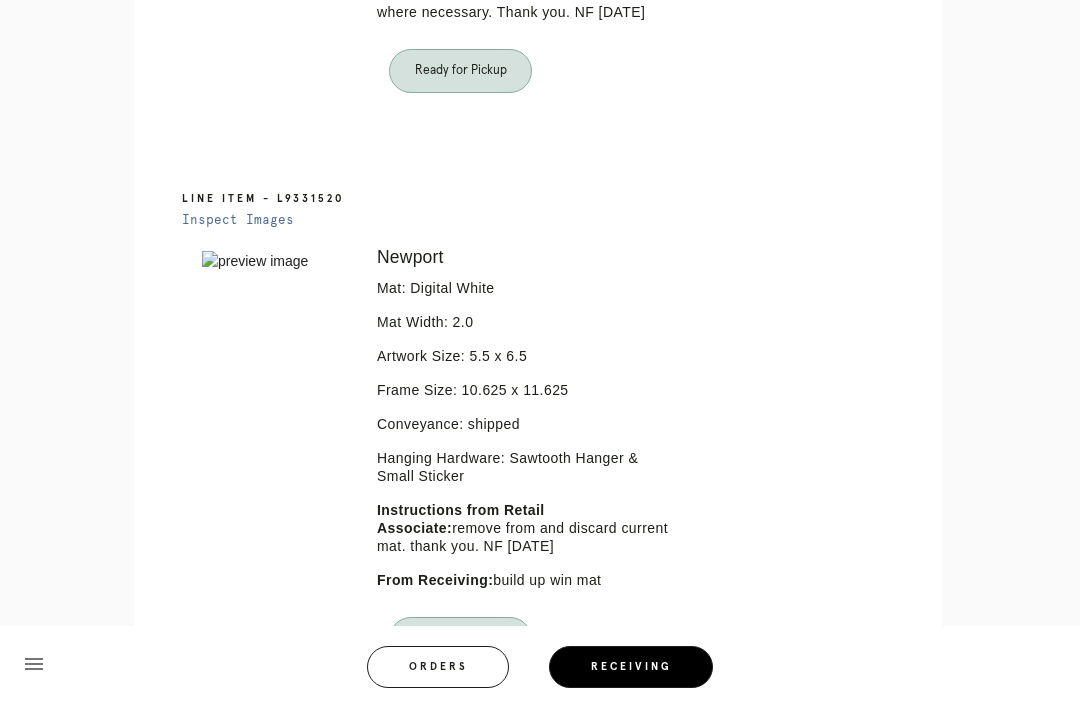 scroll, scrollTop: 996, scrollLeft: 0, axis: vertical 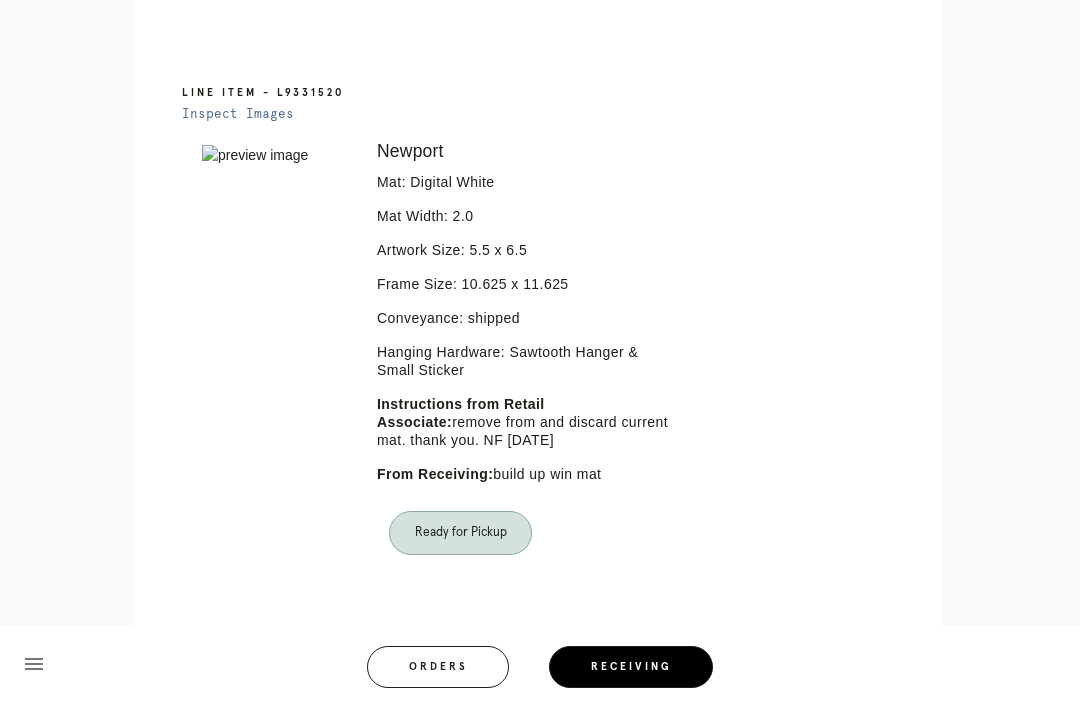 click on "Orders" at bounding box center [438, 667] 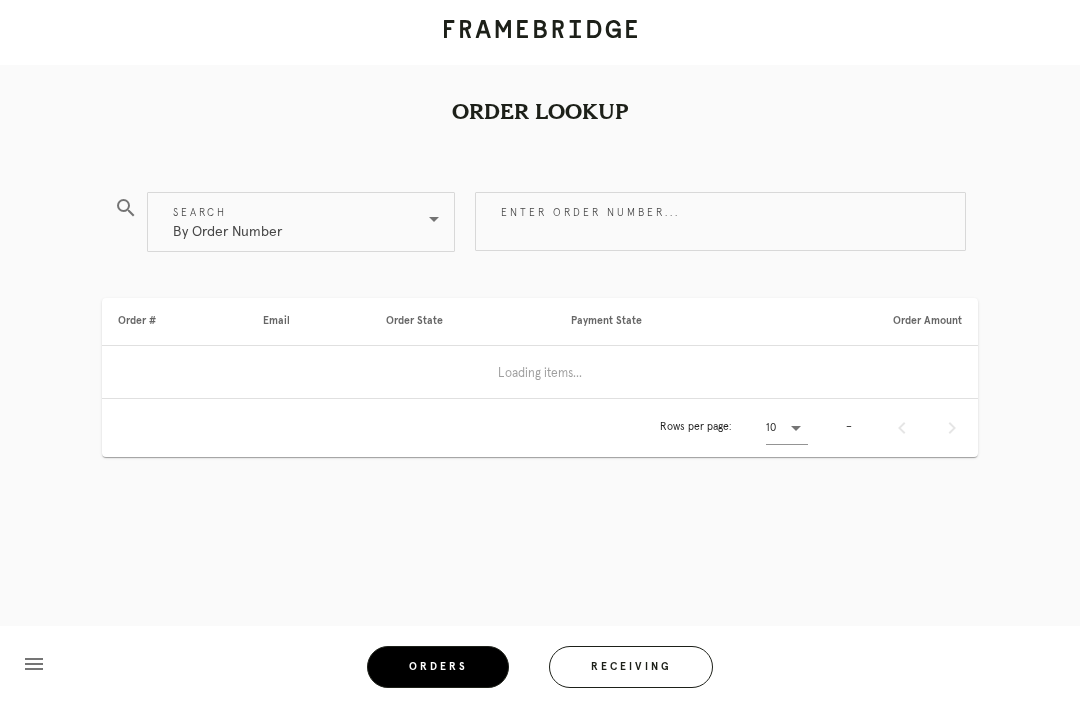 scroll, scrollTop: 0, scrollLeft: 0, axis: both 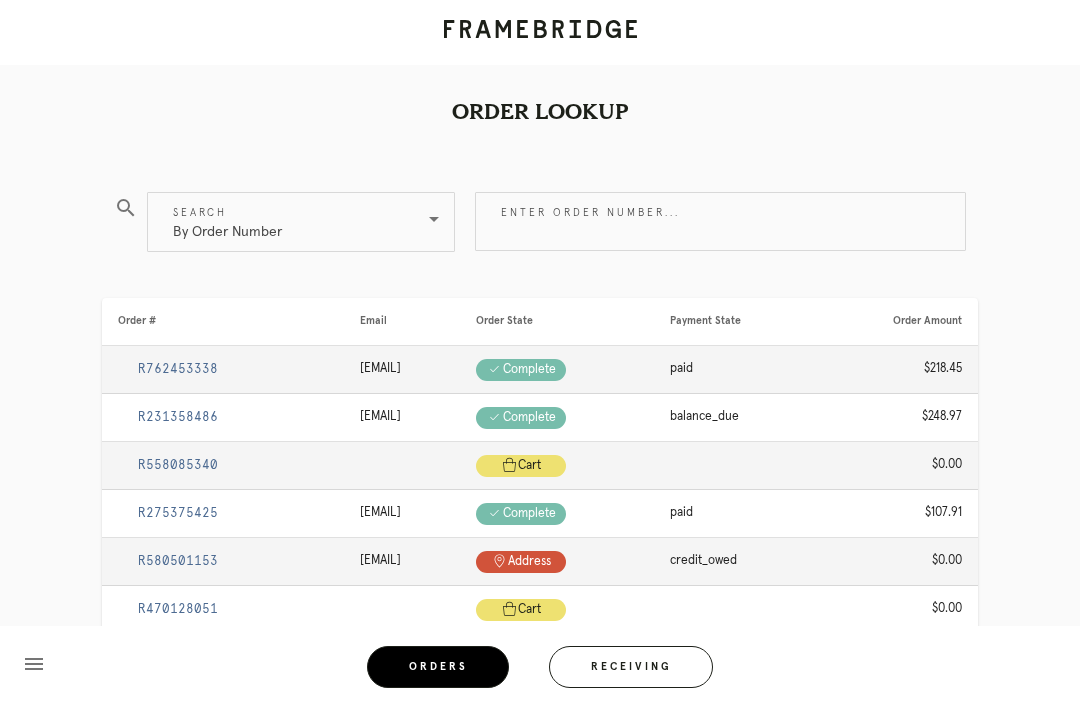 click on "Receiving" at bounding box center [631, 667] 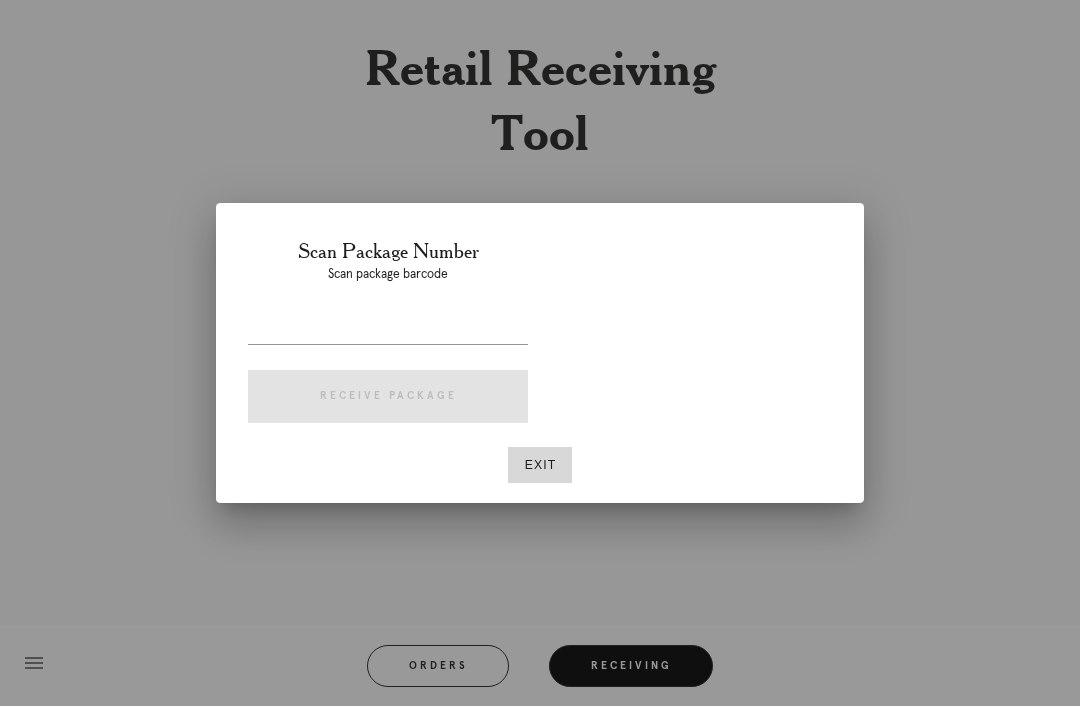 scroll, scrollTop: 64, scrollLeft: 0, axis: vertical 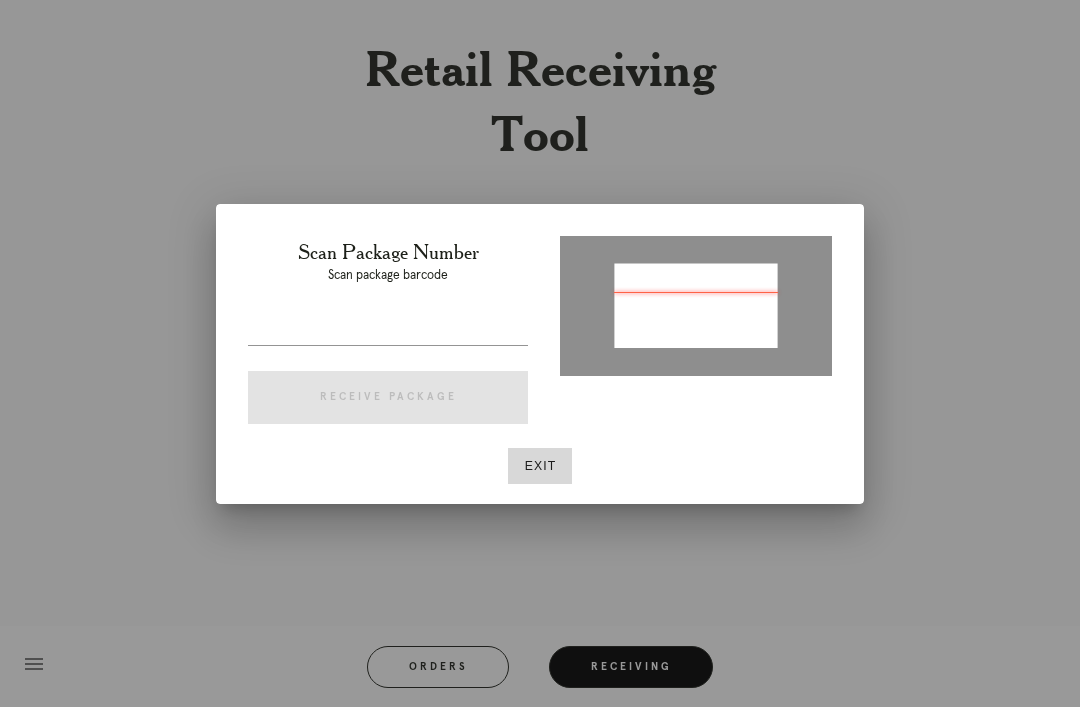 type on "P271338903660027" 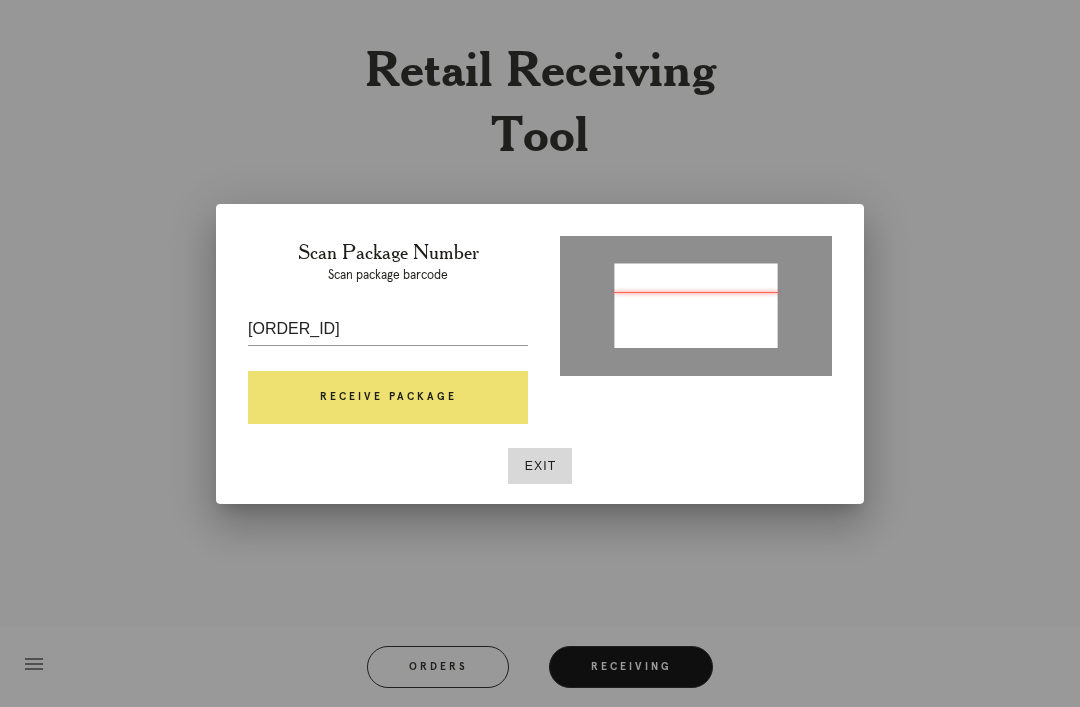click on "Receive Package" at bounding box center [388, 398] 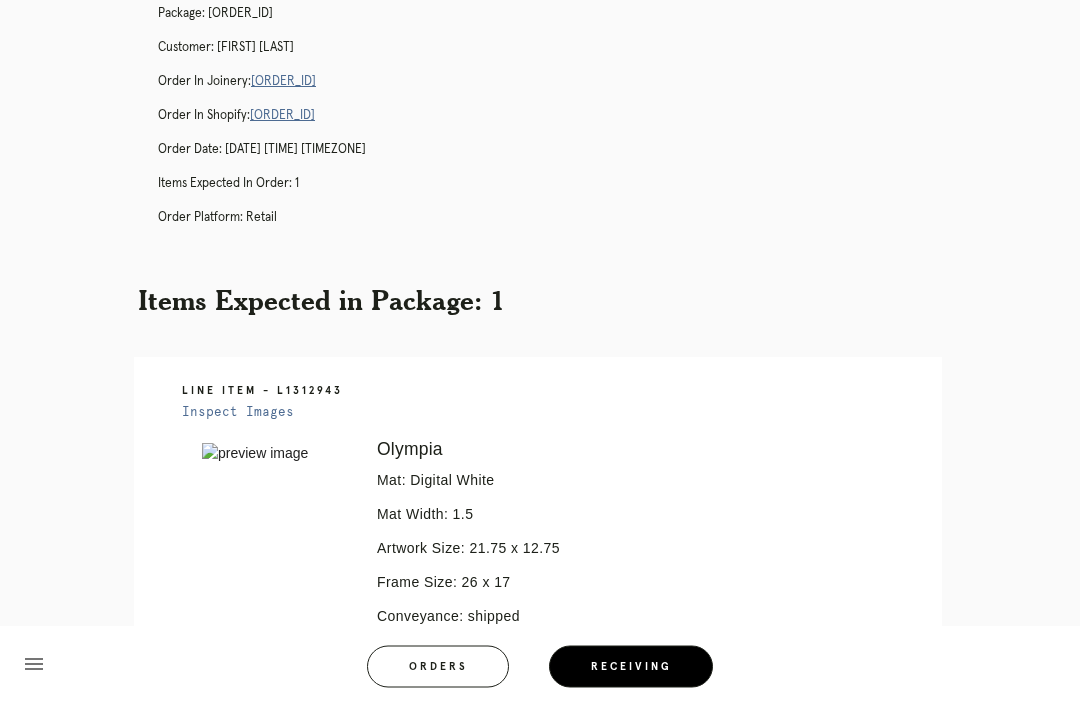 scroll, scrollTop: 130, scrollLeft: 0, axis: vertical 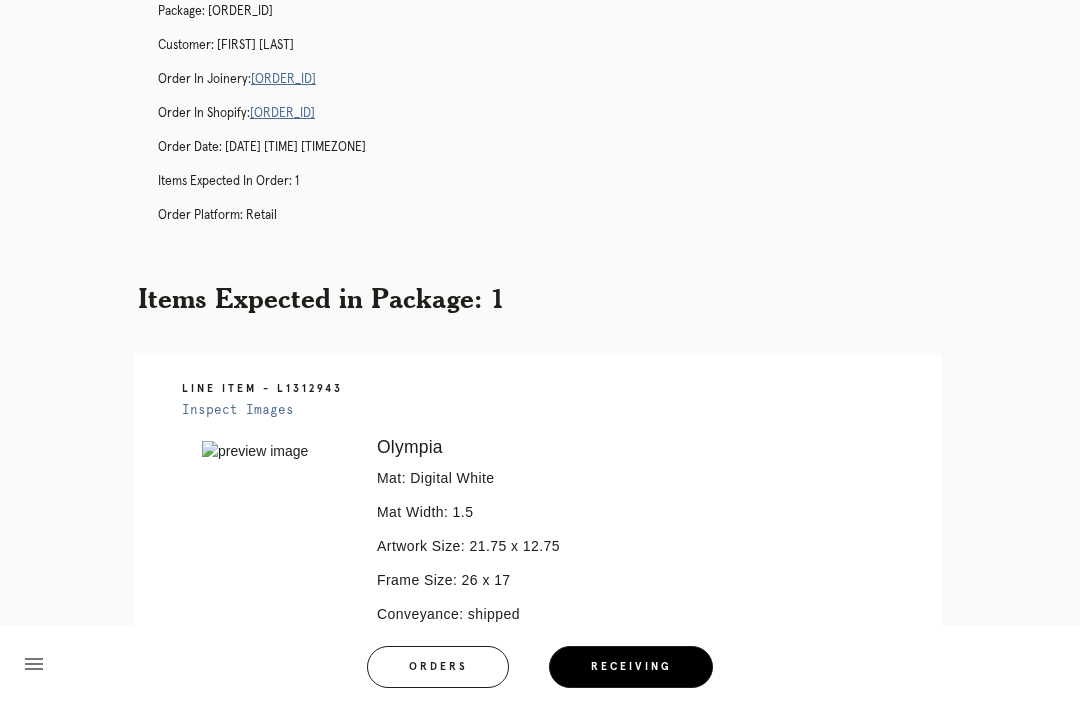 click on "Order in Joinery:
R901756726" at bounding box center [560, 80] 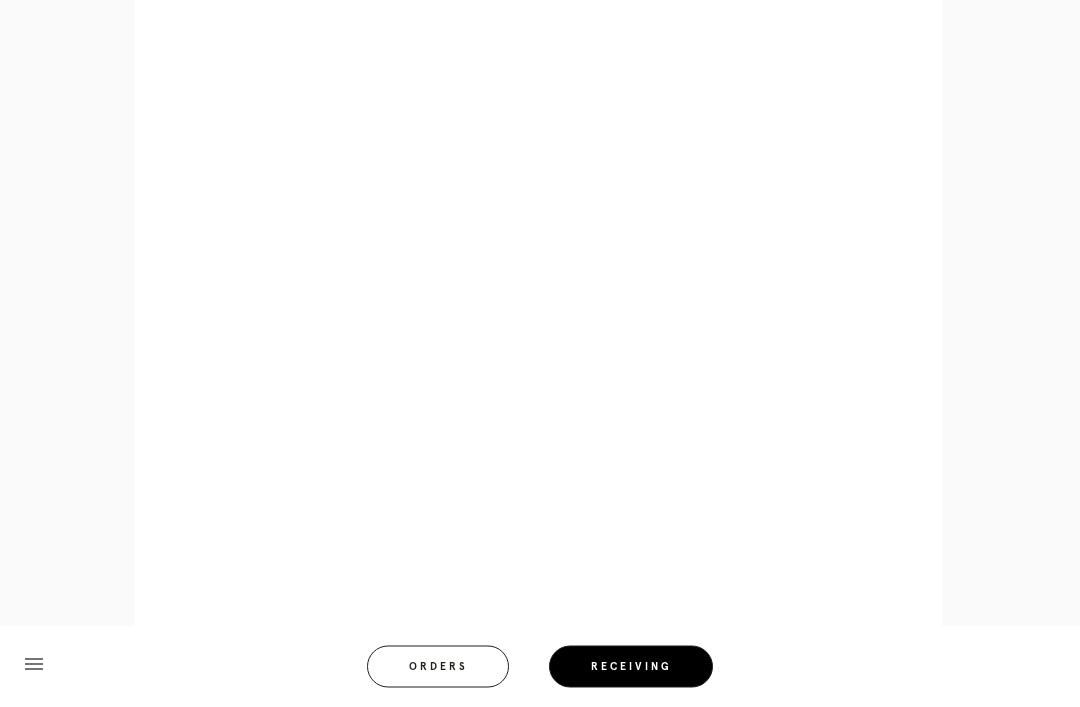 scroll, scrollTop: 1052, scrollLeft: 0, axis: vertical 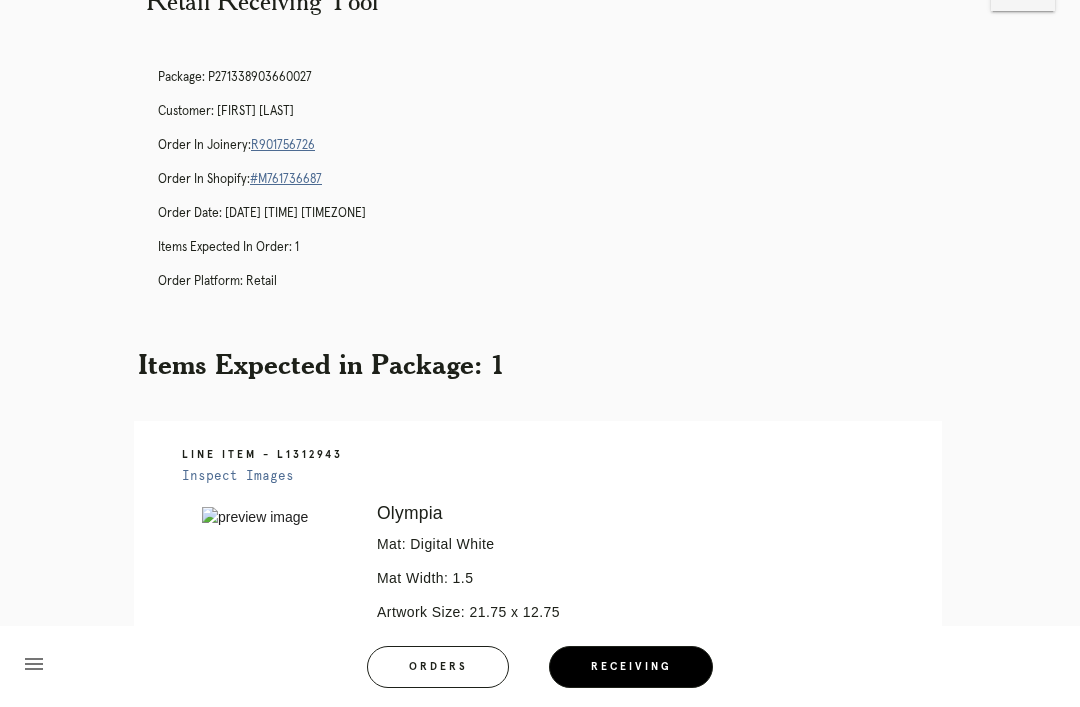 click on "Orders" at bounding box center (438, 667) 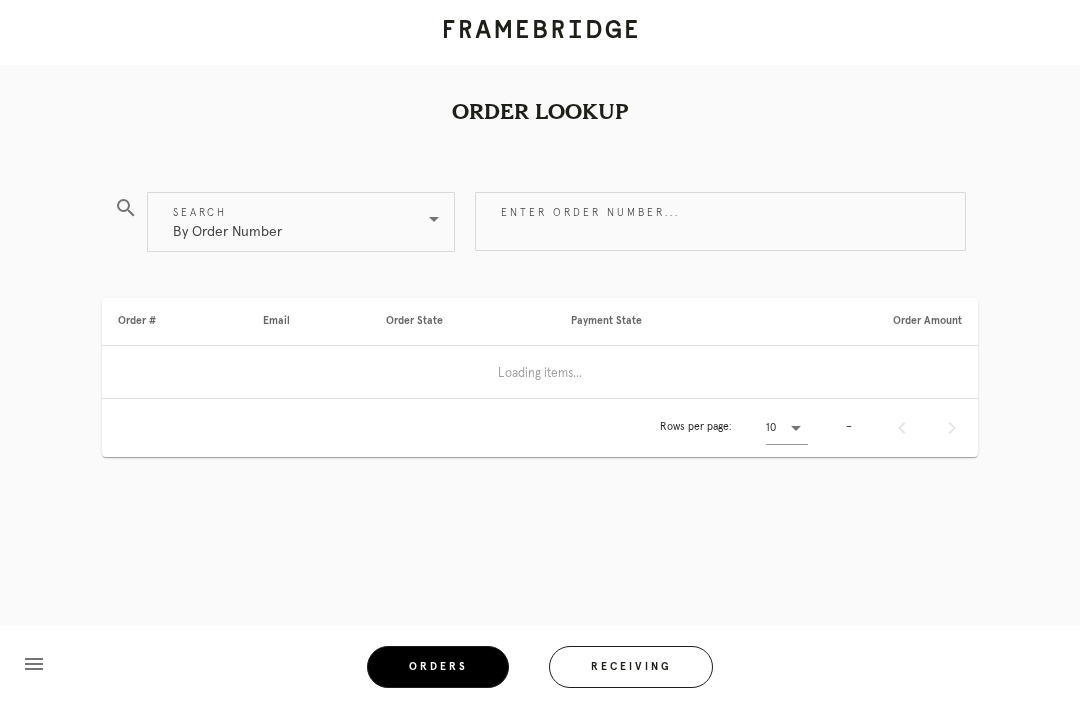click on "Receiving" at bounding box center [631, 667] 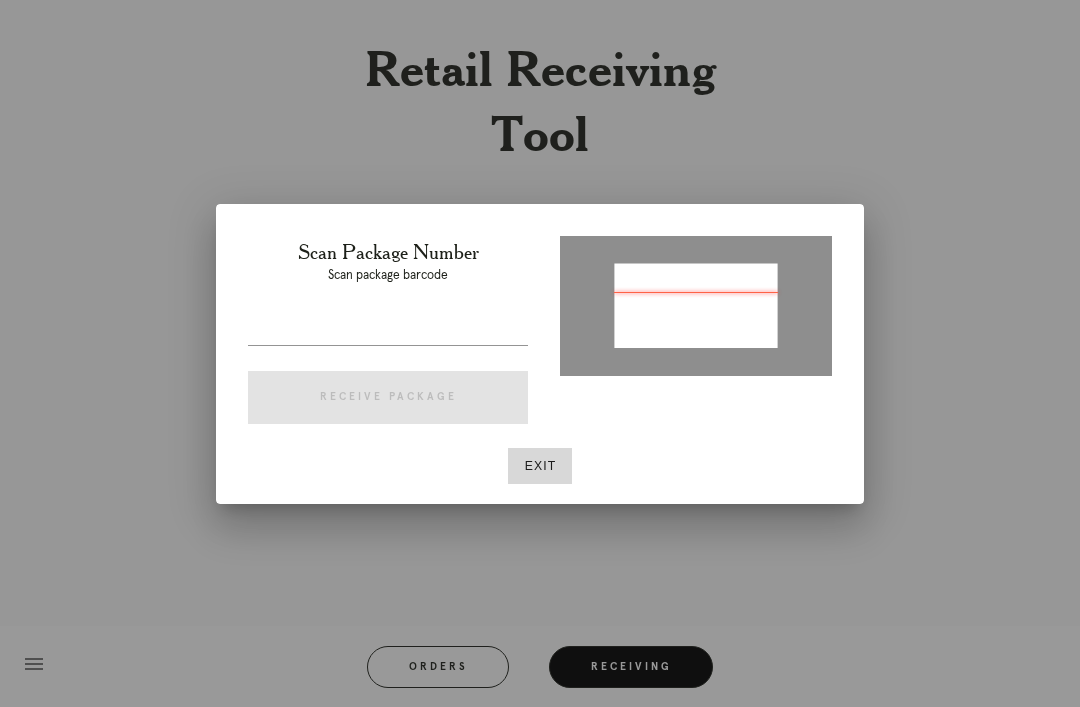 type on "P314496474078593" 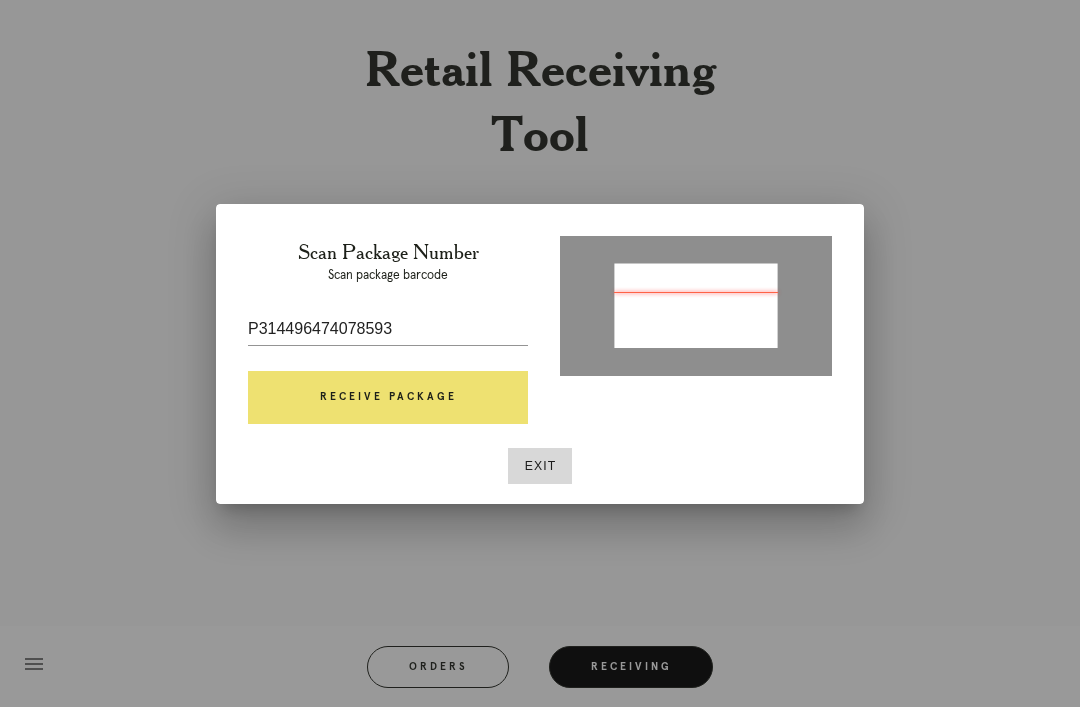 click on "Receive Package" at bounding box center (388, 398) 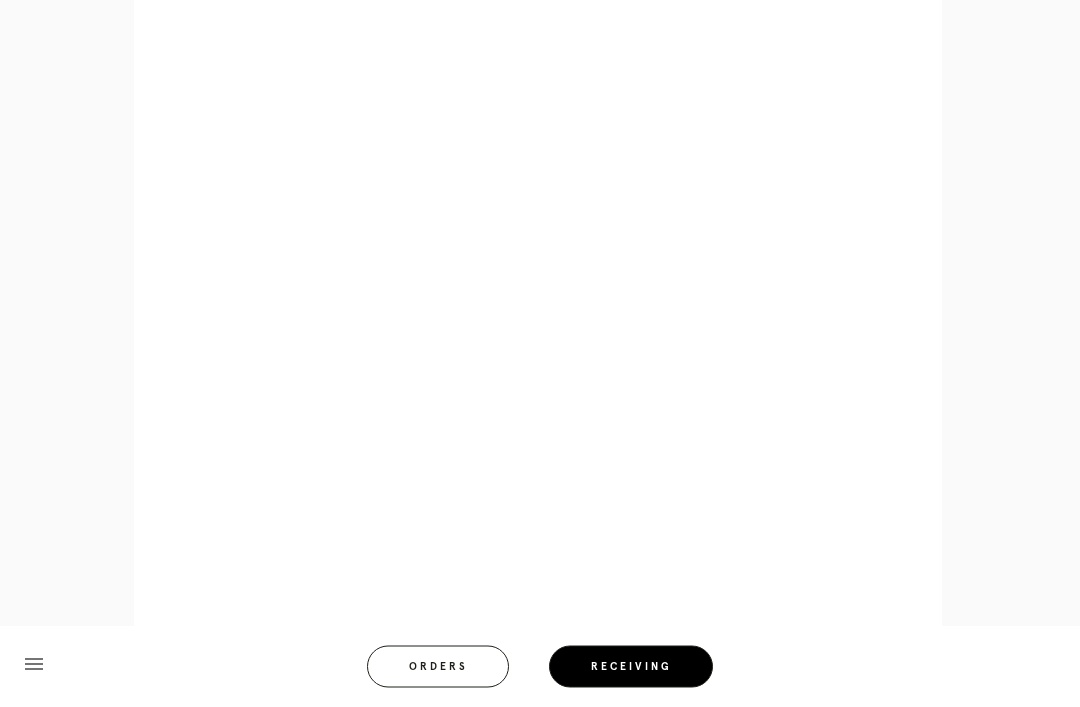 scroll, scrollTop: 962, scrollLeft: 0, axis: vertical 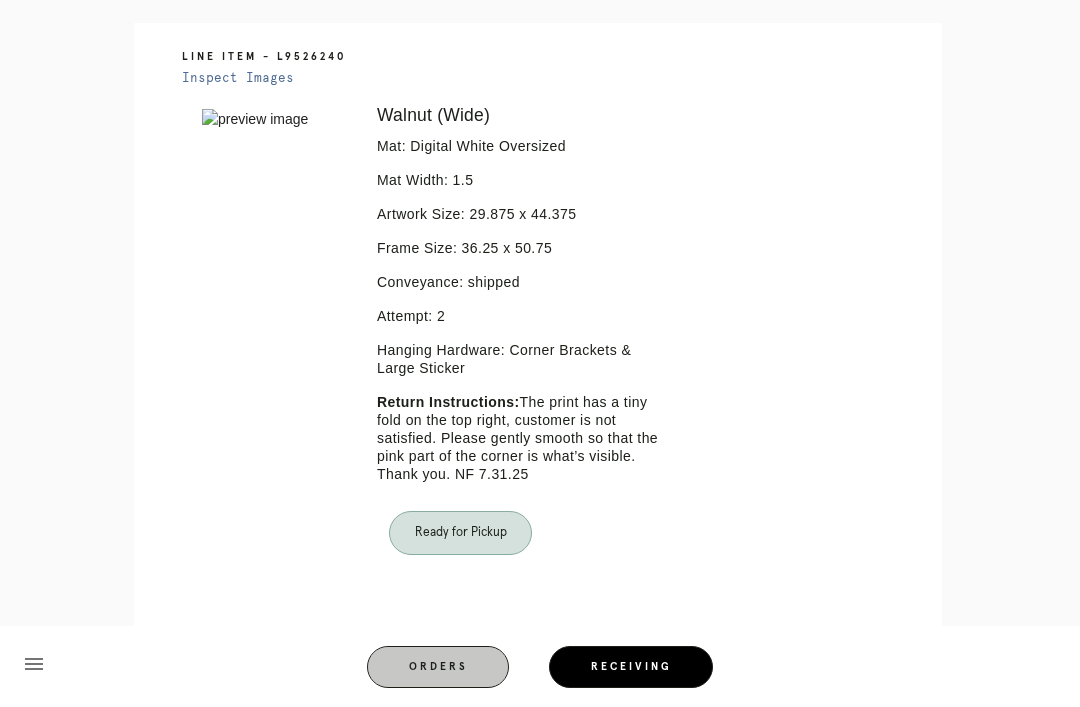 click on "Orders" at bounding box center (438, 667) 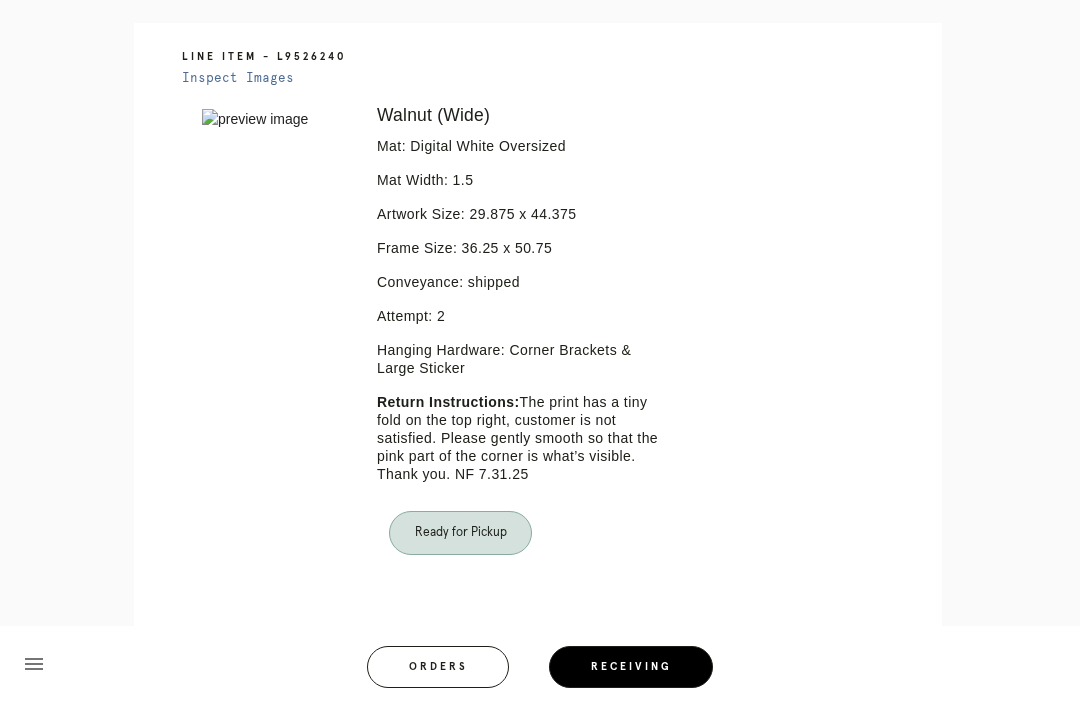 scroll, scrollTop: 0, scrollLeft: 0, axis: both 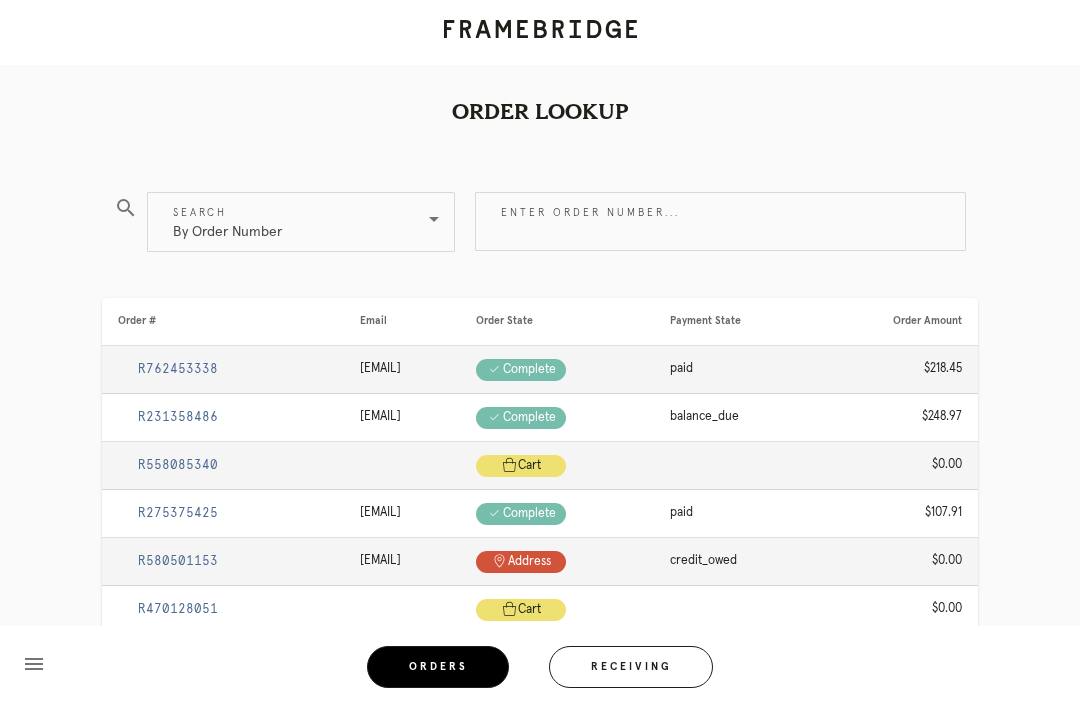 click on "Receiving" at bounding box center (631, 667) 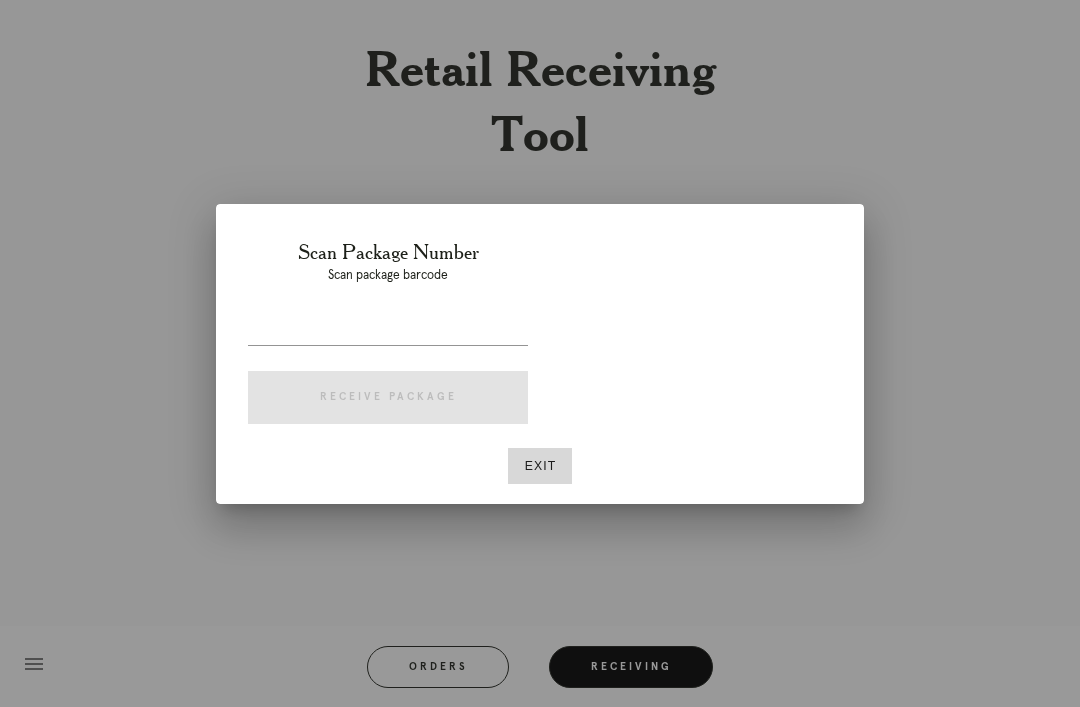 scroll, scrollTop: 64, scrollLeft: 0, axis: vertical 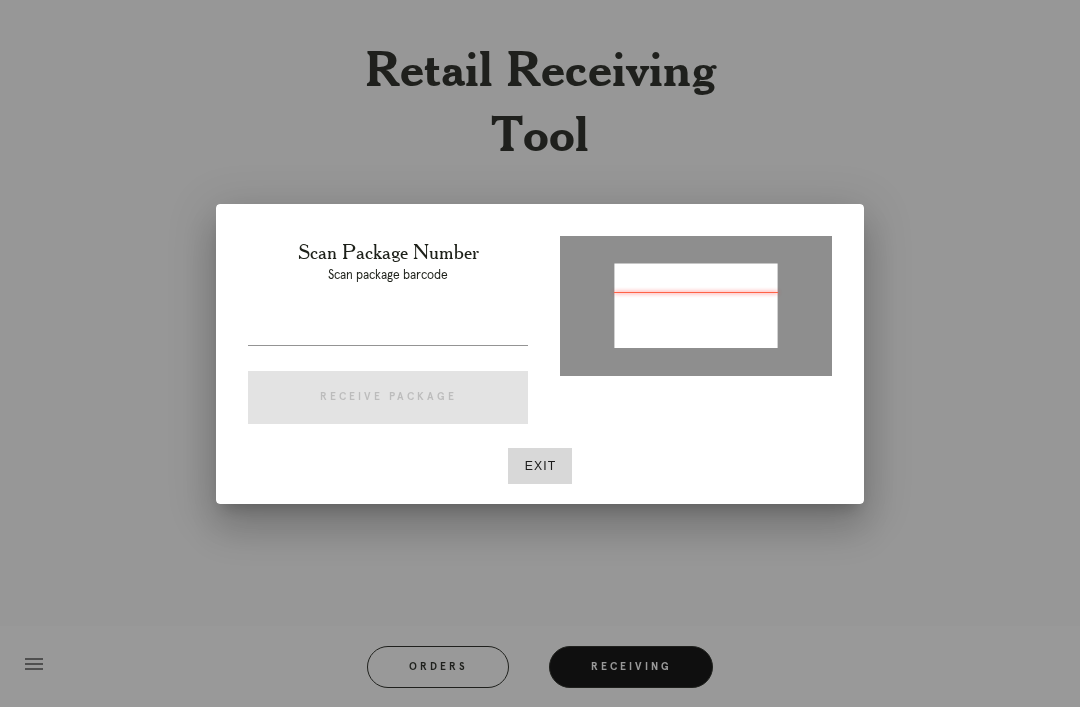 type on "P394518480968990" 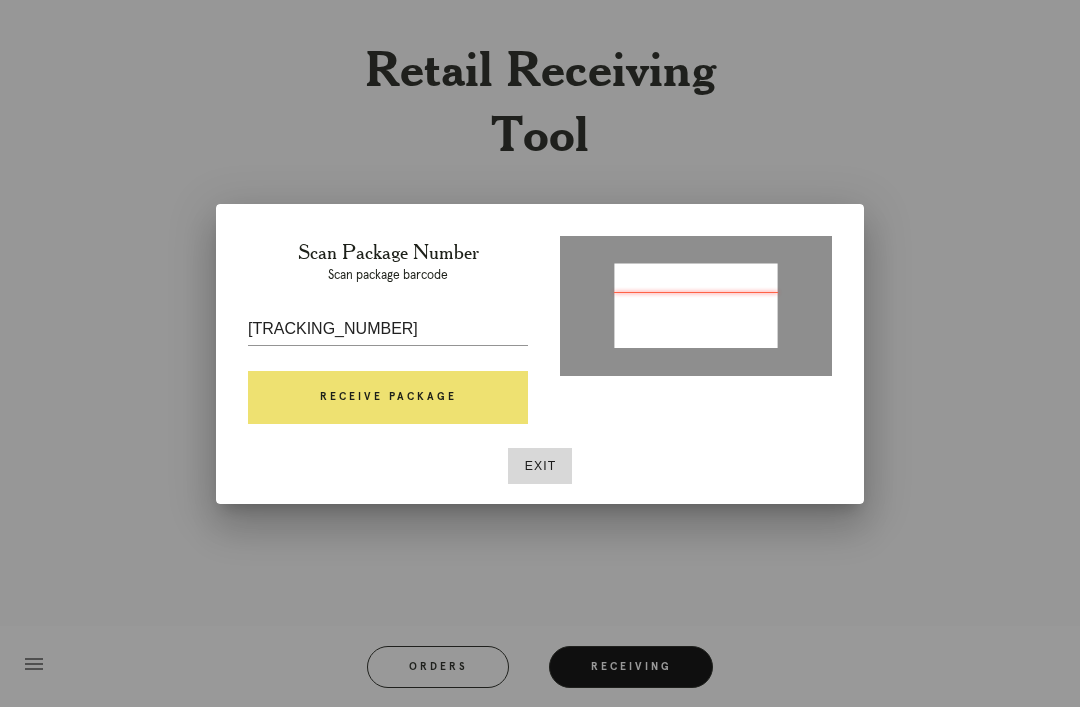 click on "Receive Package" at bounding box center [388, 398] 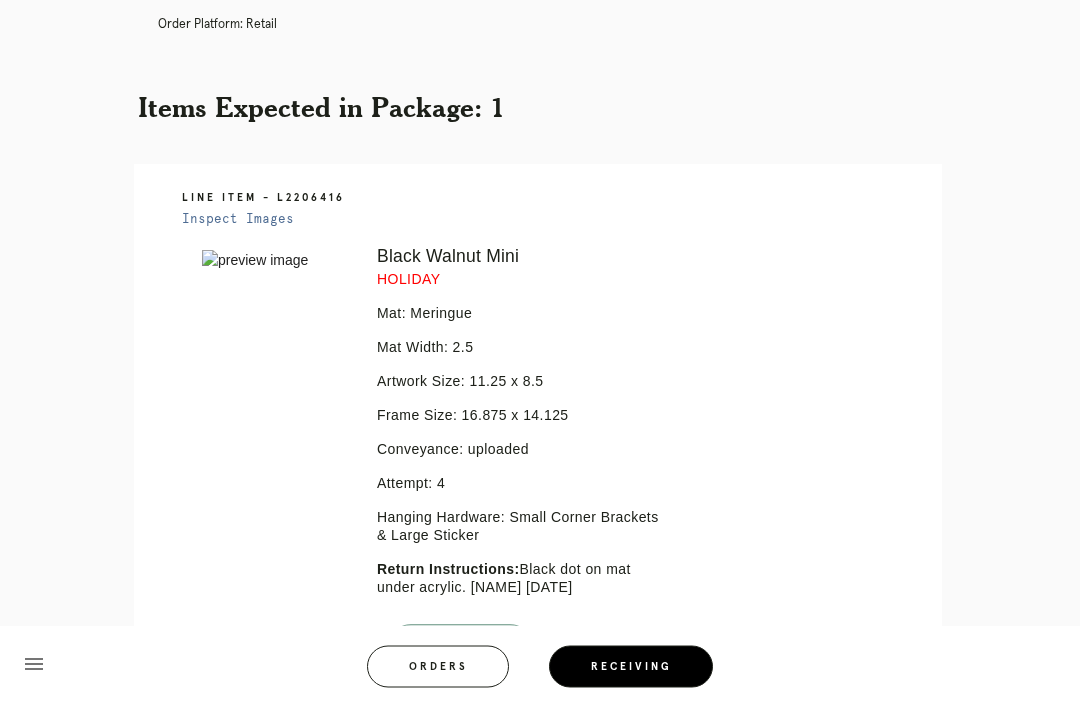 scroll, scrollTop: 434, scrollLeft: 0, axis: vertical 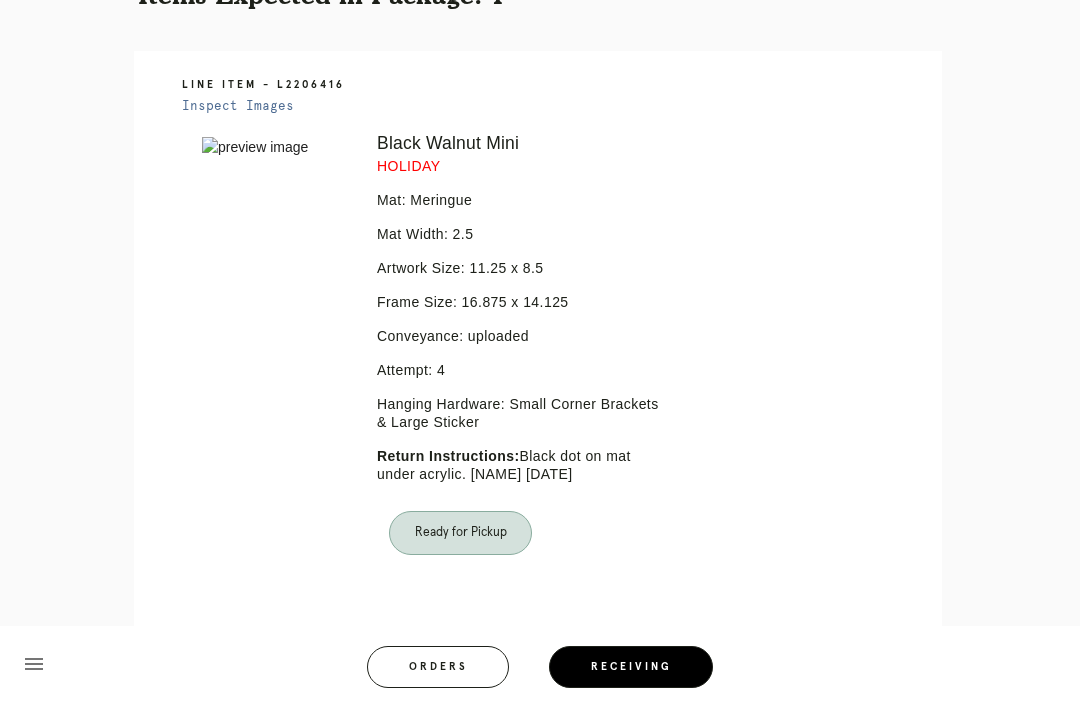 click on "Orders" at bounding box center [438, 667] 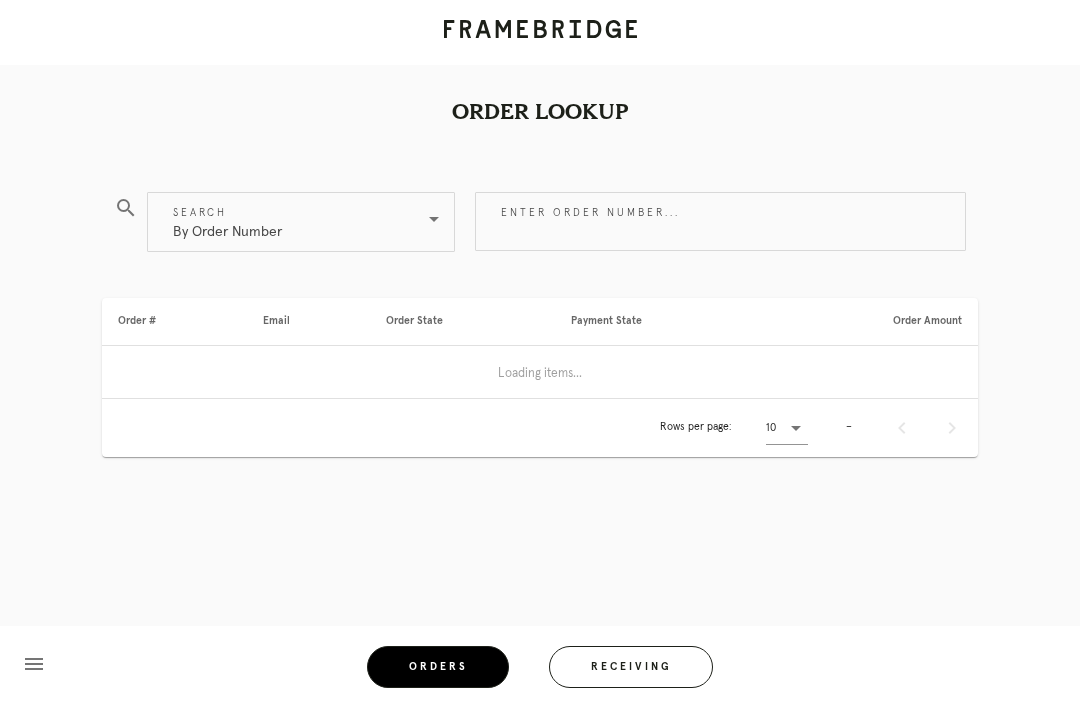 click on "Receiving" at bounding box center [631, 667] 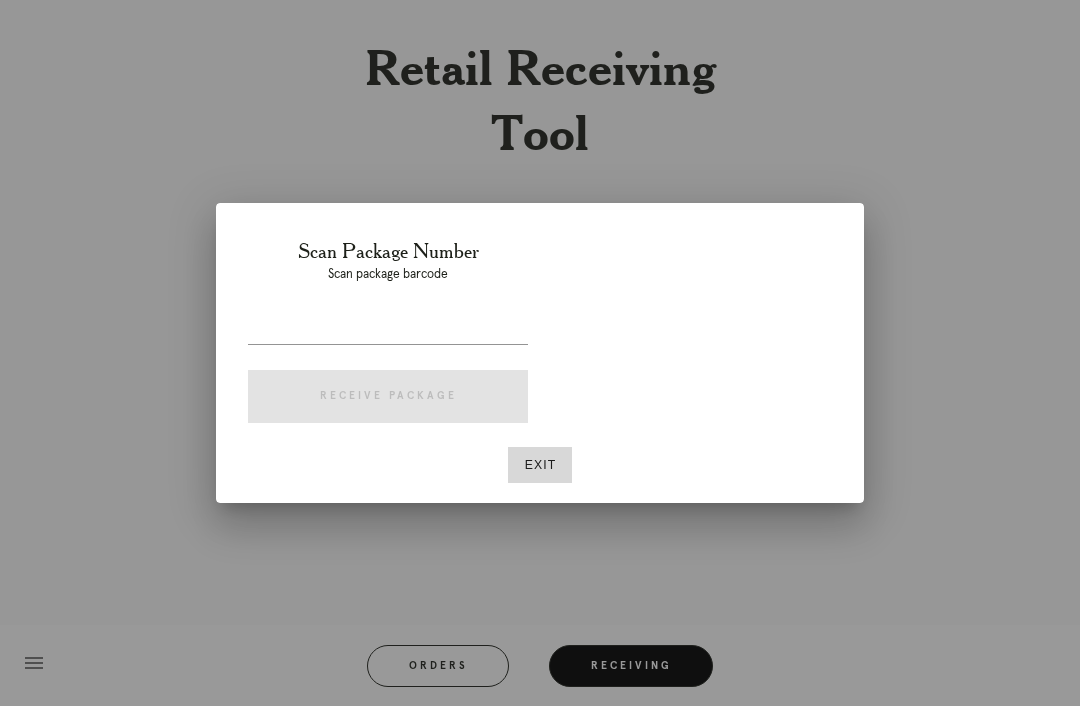 scroll, scrollTop: 64, scrollLeft: 0, axis: vertical 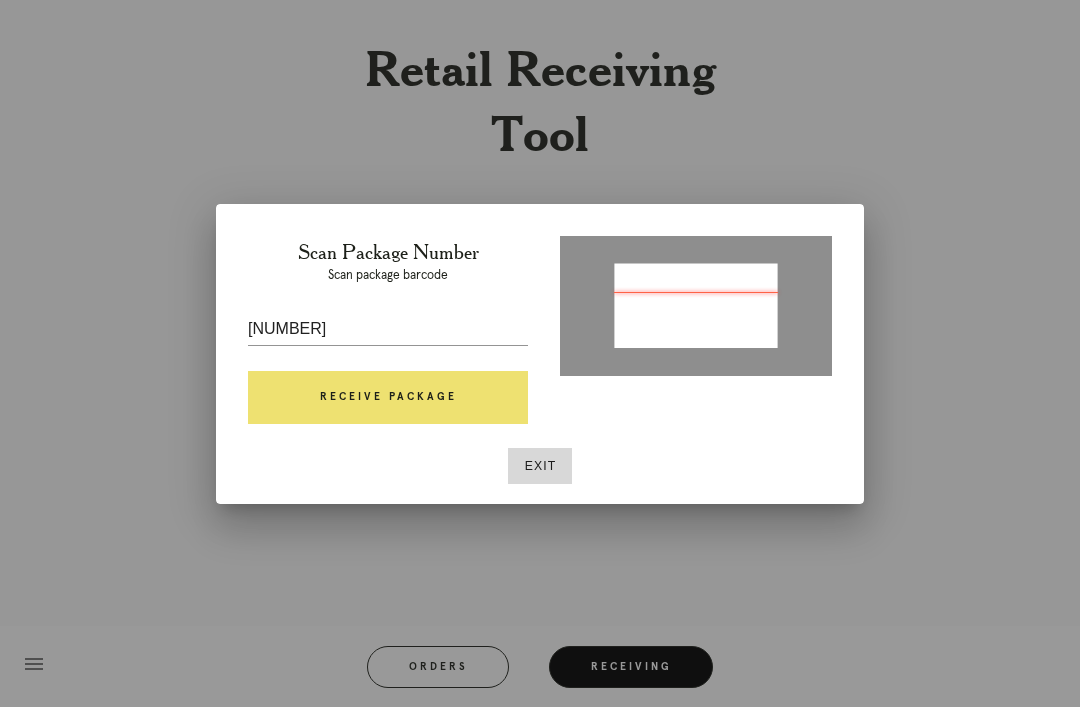type on "1Z9Y74240313338157" 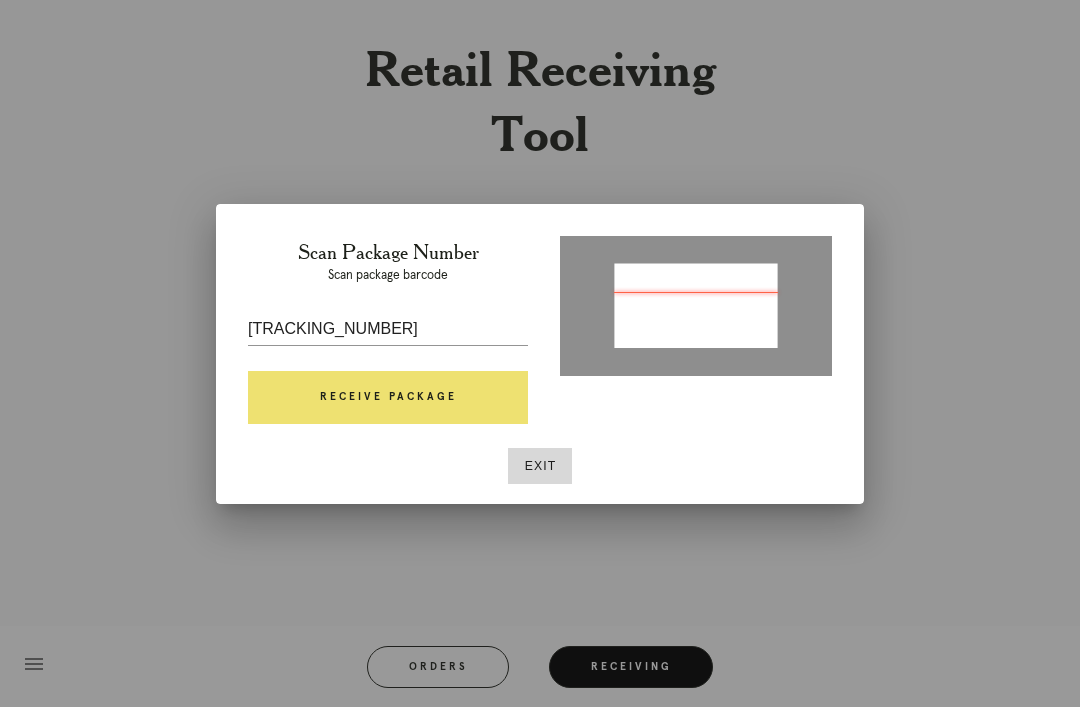 click on "Receive Package" at bounding box center (388, 398) 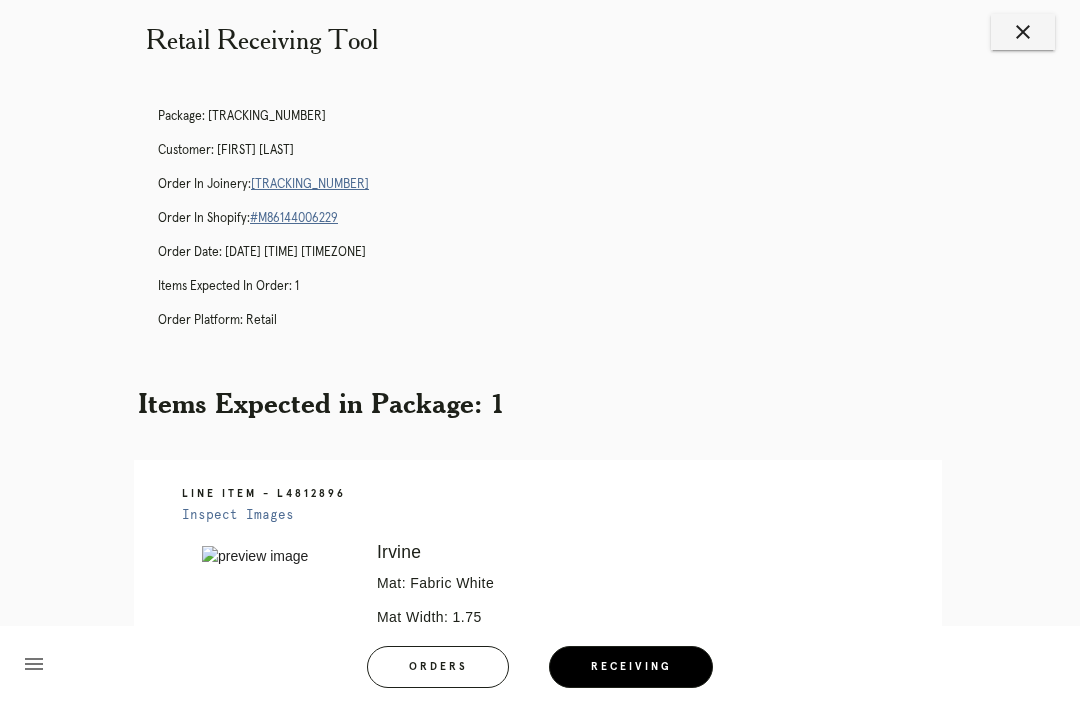 scroll, scrollTop: 28, scrollLeft: 0, axis: vertical 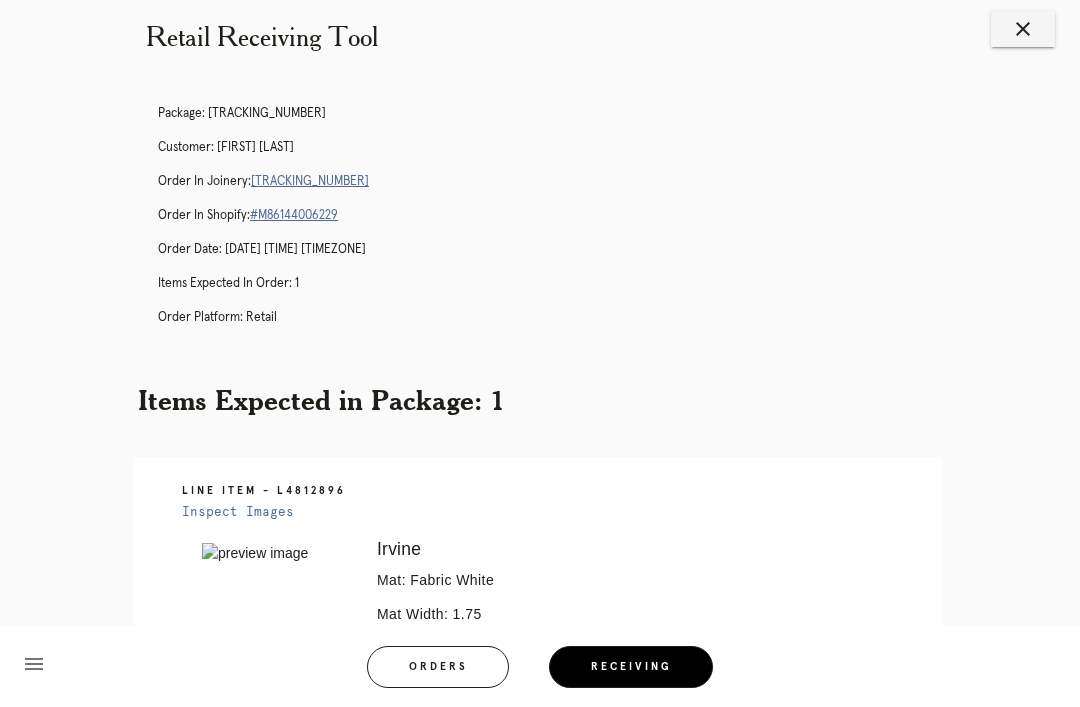 click on "R217606262" at bounding box center (310, 181) 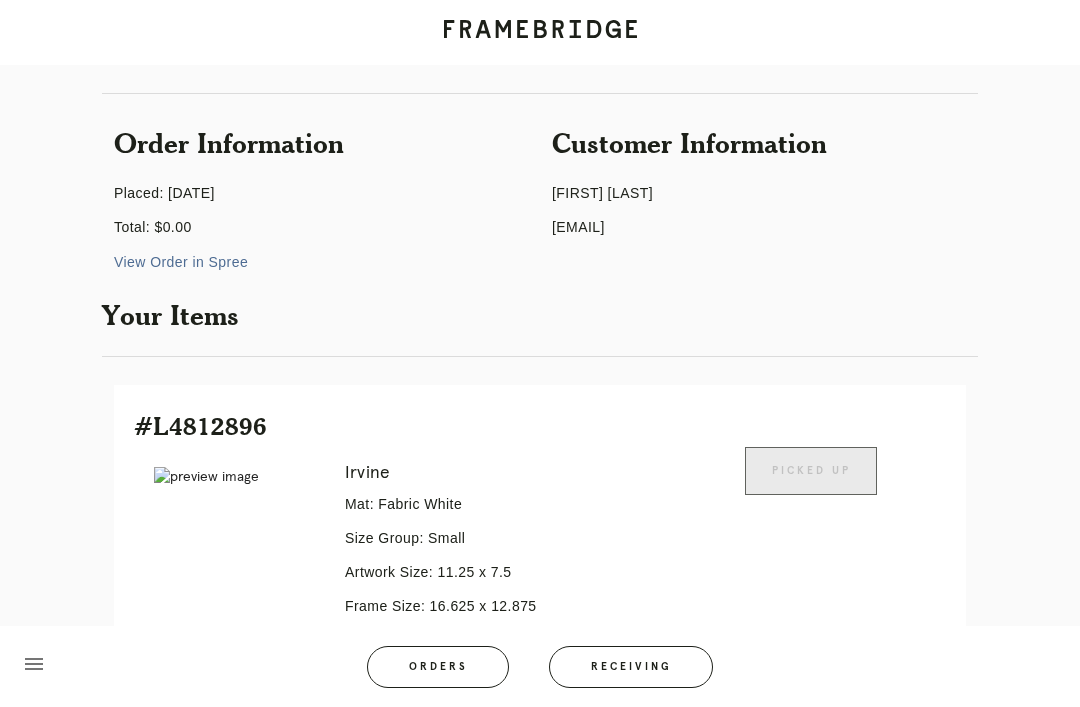 scroll, scrollTop: 433, scrollLeft: 0, axis: vertical 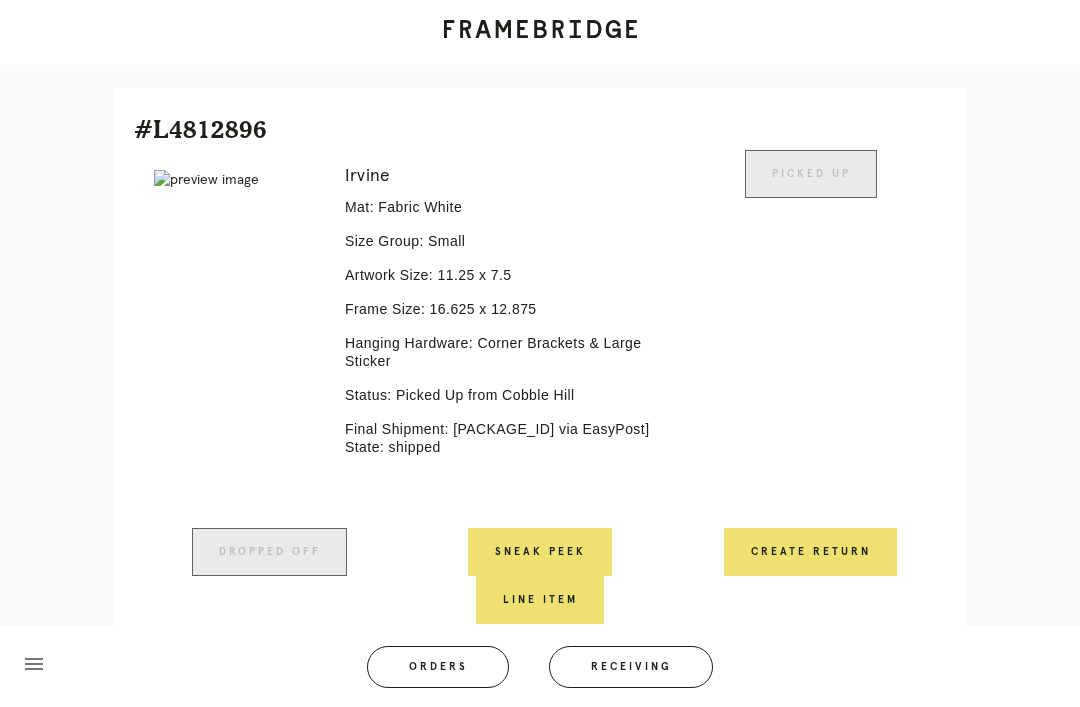 click on "Receiving" at bounding box center [631, 667] 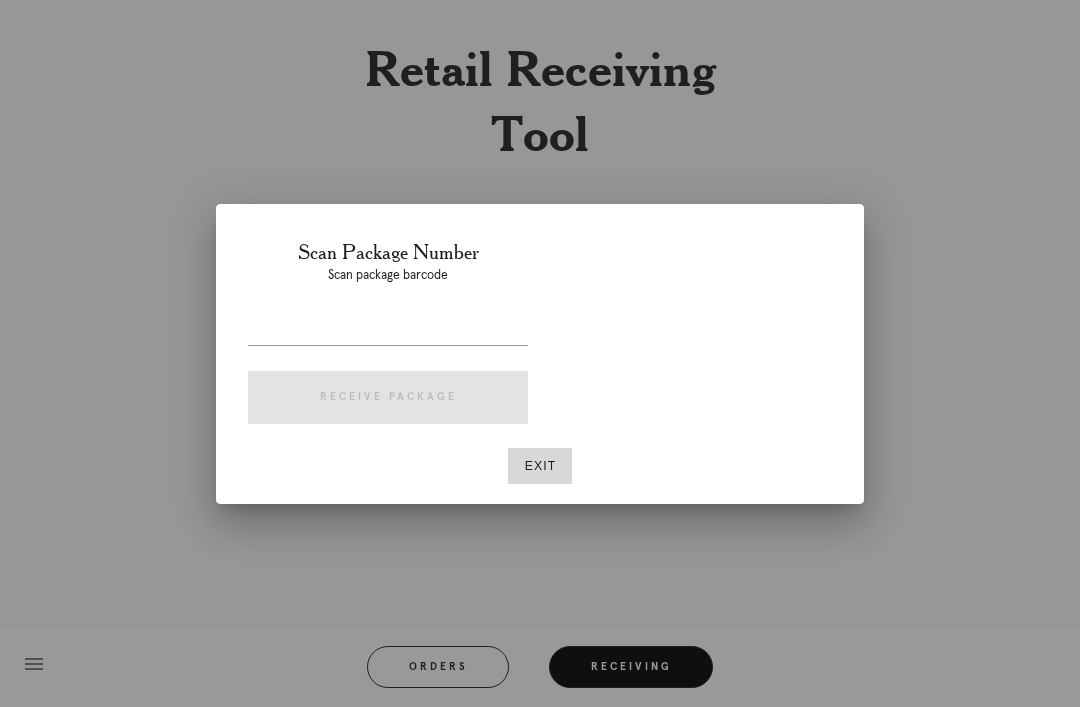 scroll, scrollTop: 64, scrollLeft: 0, axis: vertical 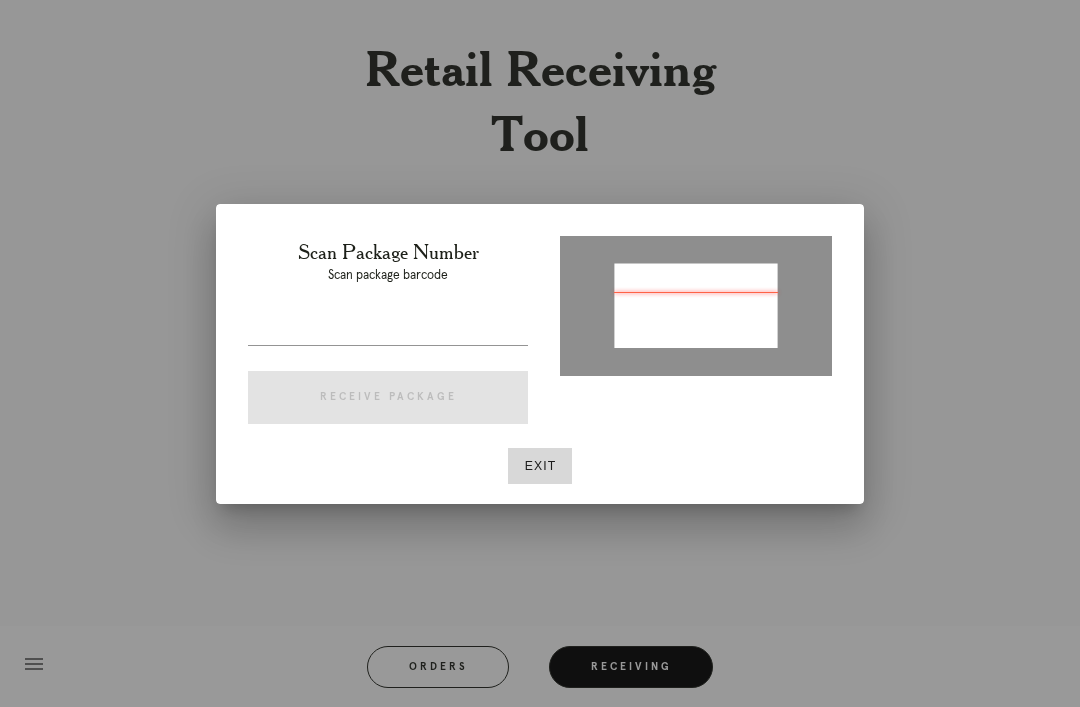 type on "P317935693882474" 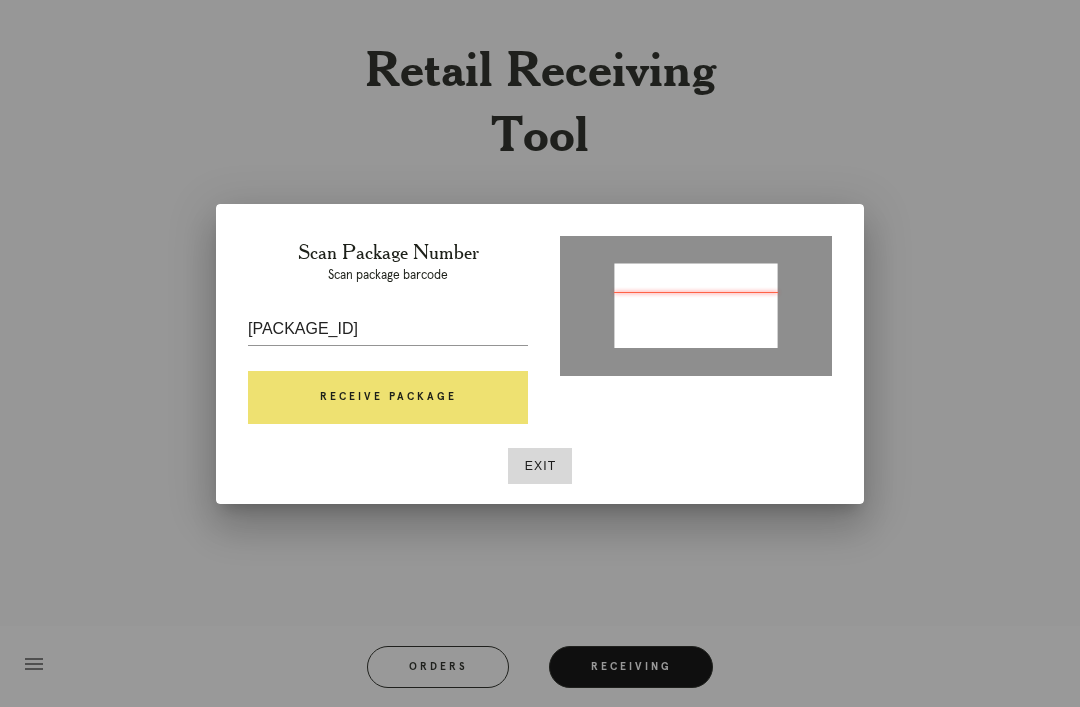 click on "Receive Package" at bounding box center (388, 398) 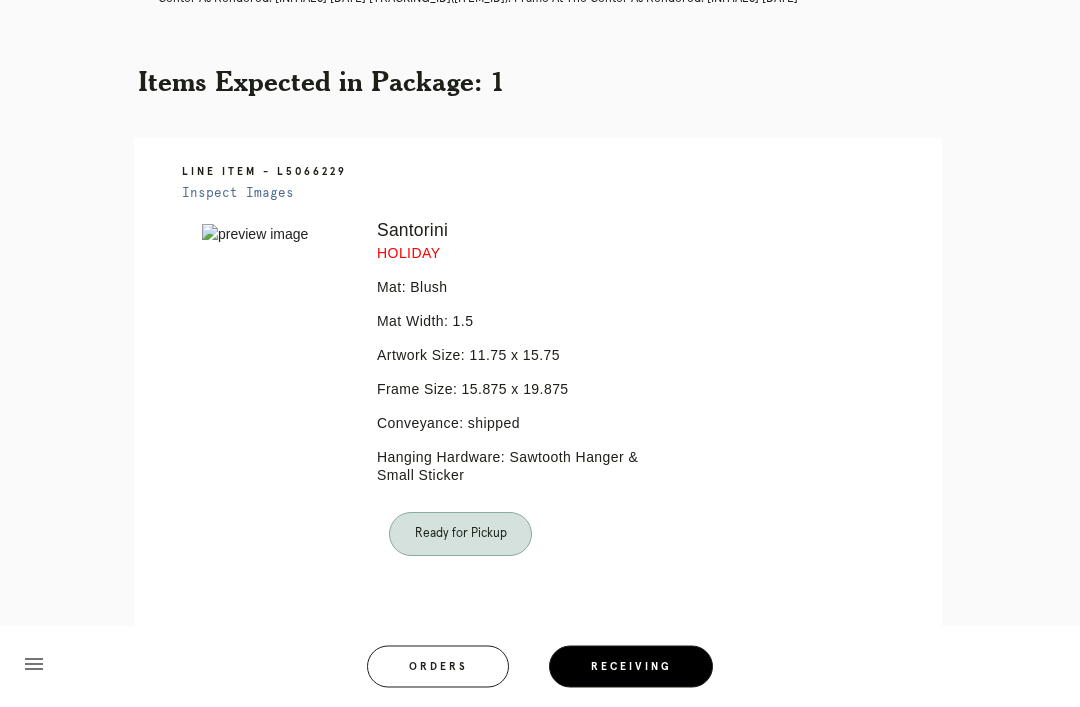 scroll, scrollTop: 400, scrollLeft: 0, axis: vertical 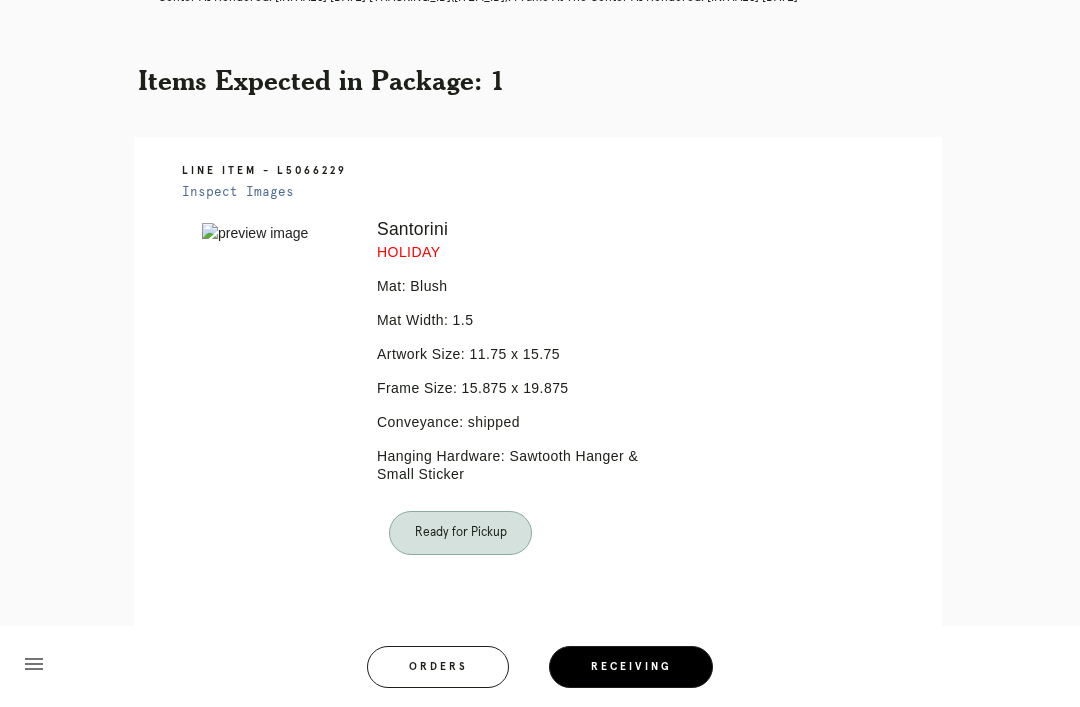 click on "Orders" at bounding box center (438, 667) 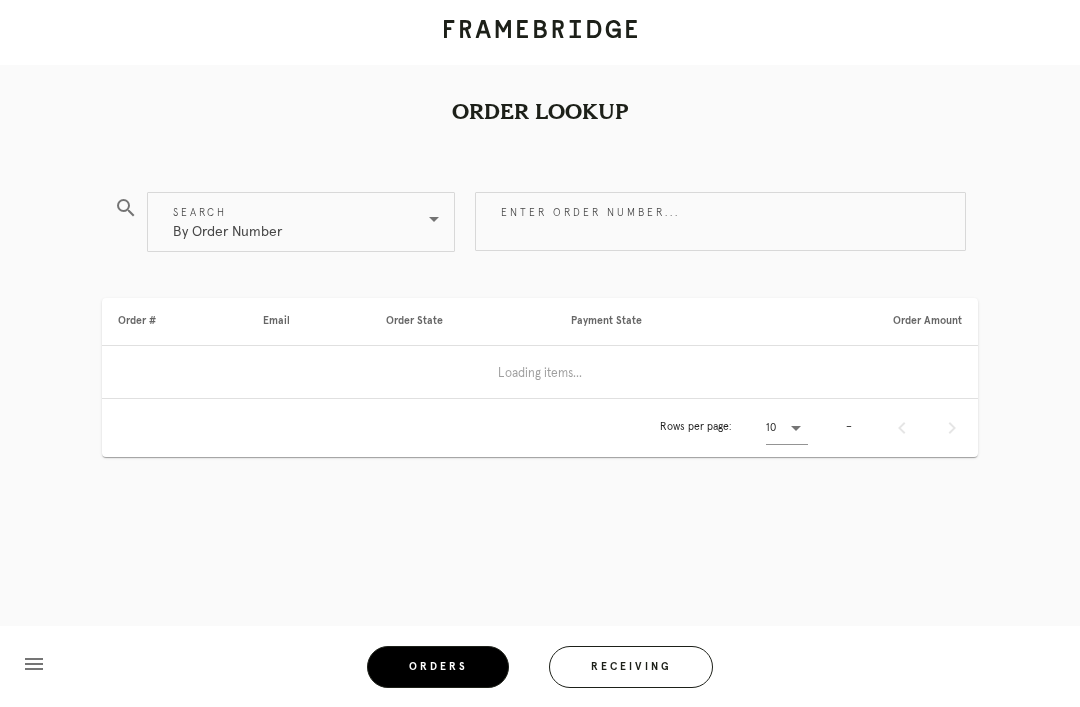 scroll, scrollTop: 0, scrollLeft: 0, axis: both 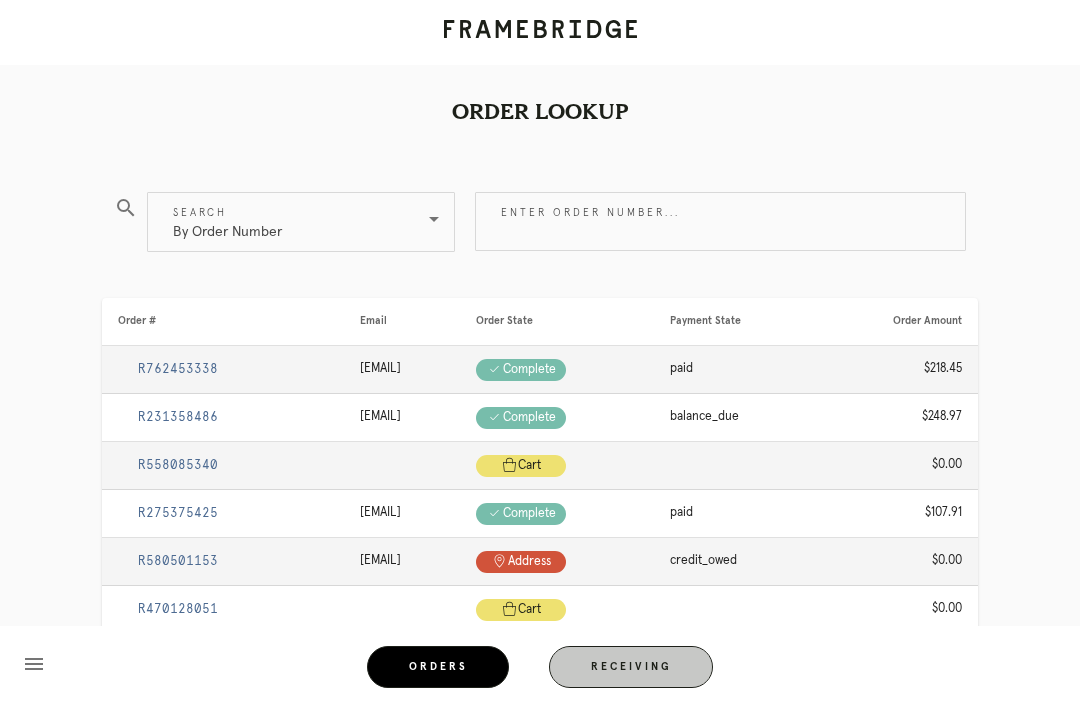 click on "Receiving" at bounding box center [631, 667] 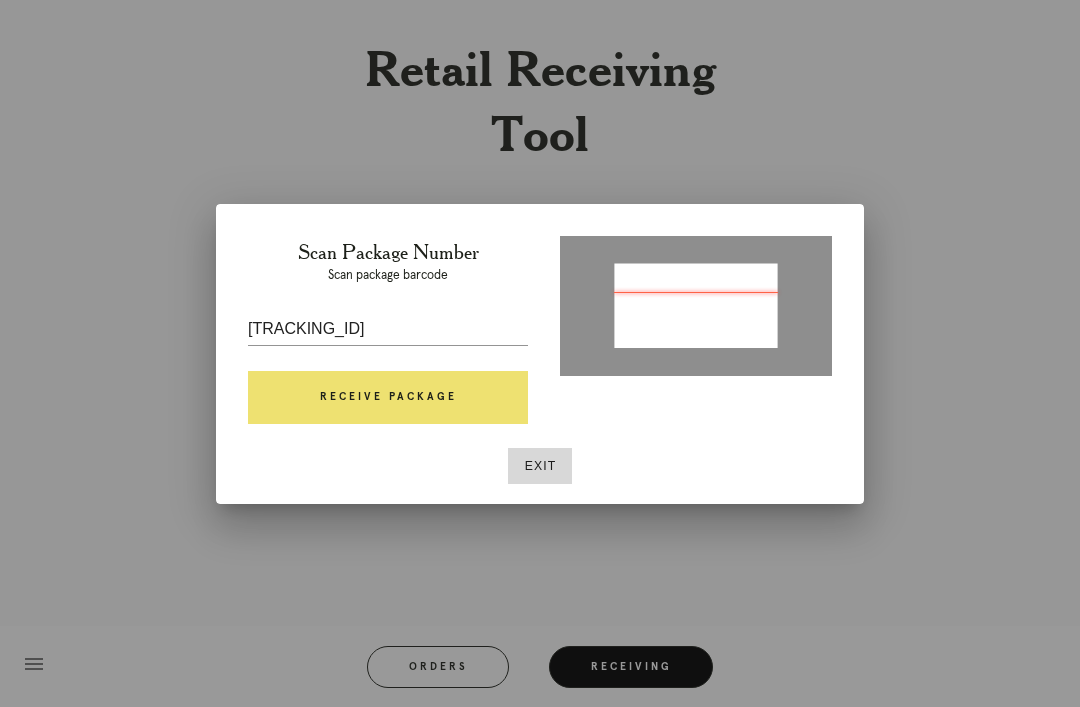 type on "P358246302884967" 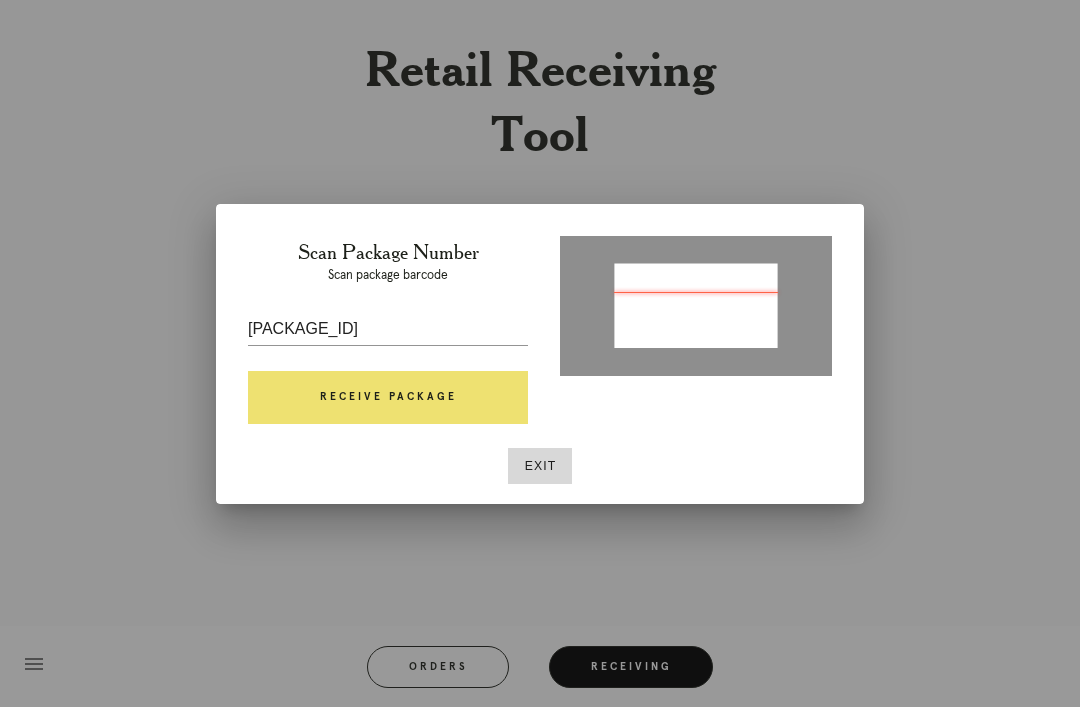 click on "Receive Package" at bounding box center [388, 398] 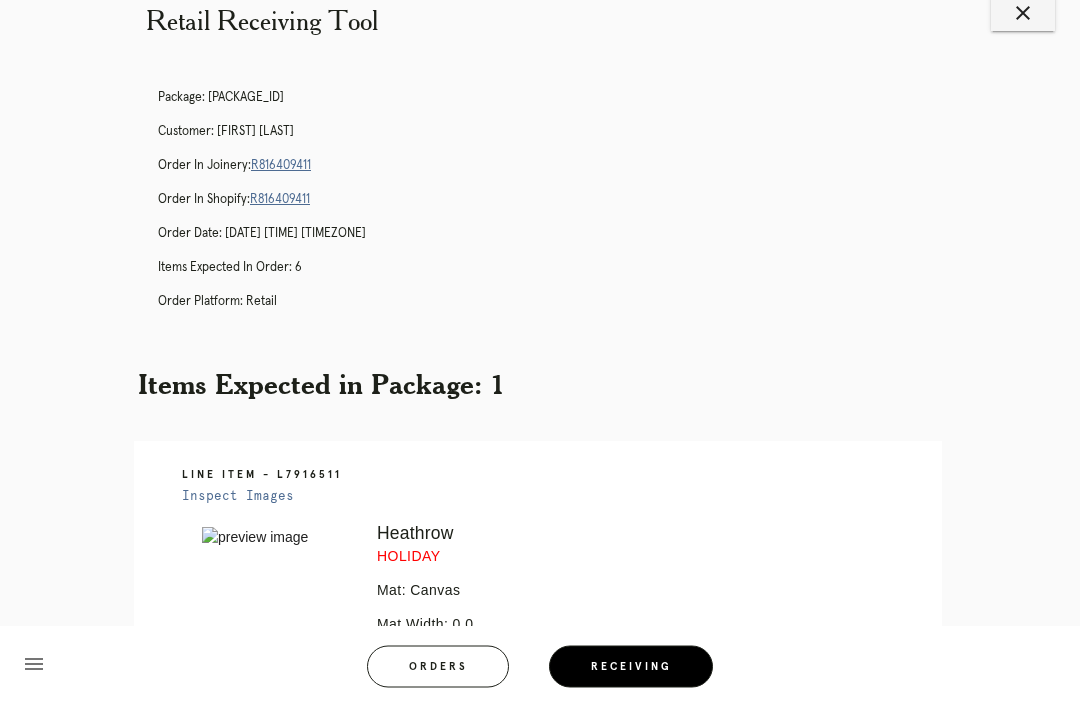 scroll, scrollTop: 44, scrollLeft: 0, axis: vertical 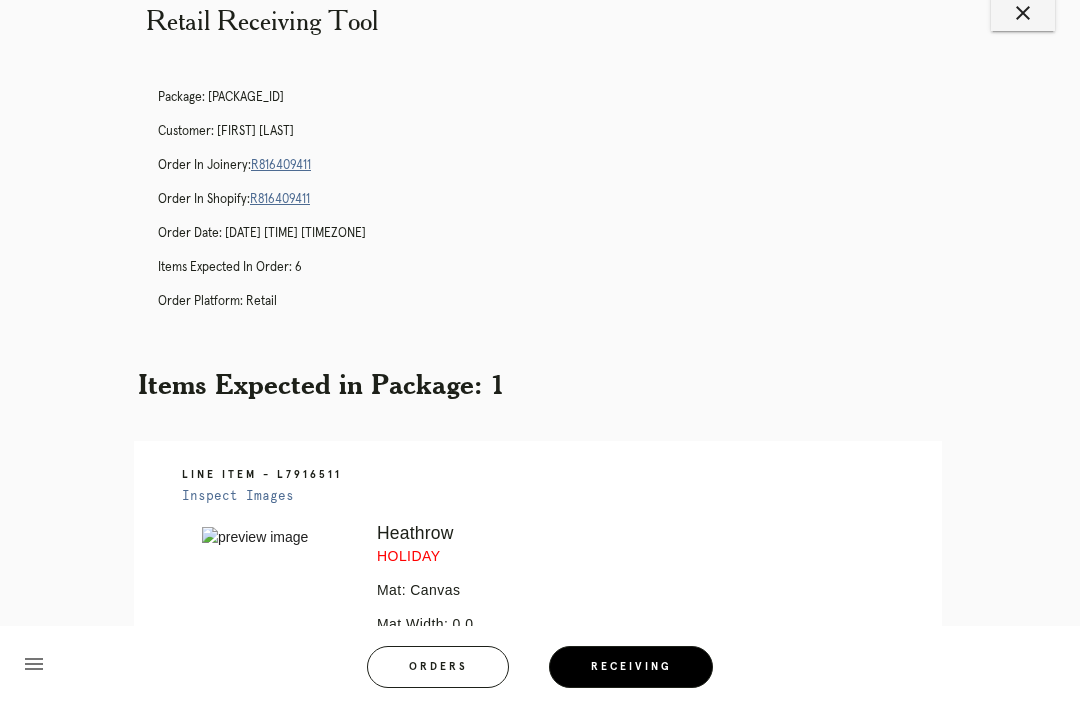 click on "Inspect Images" at bounding box center (238, 496) 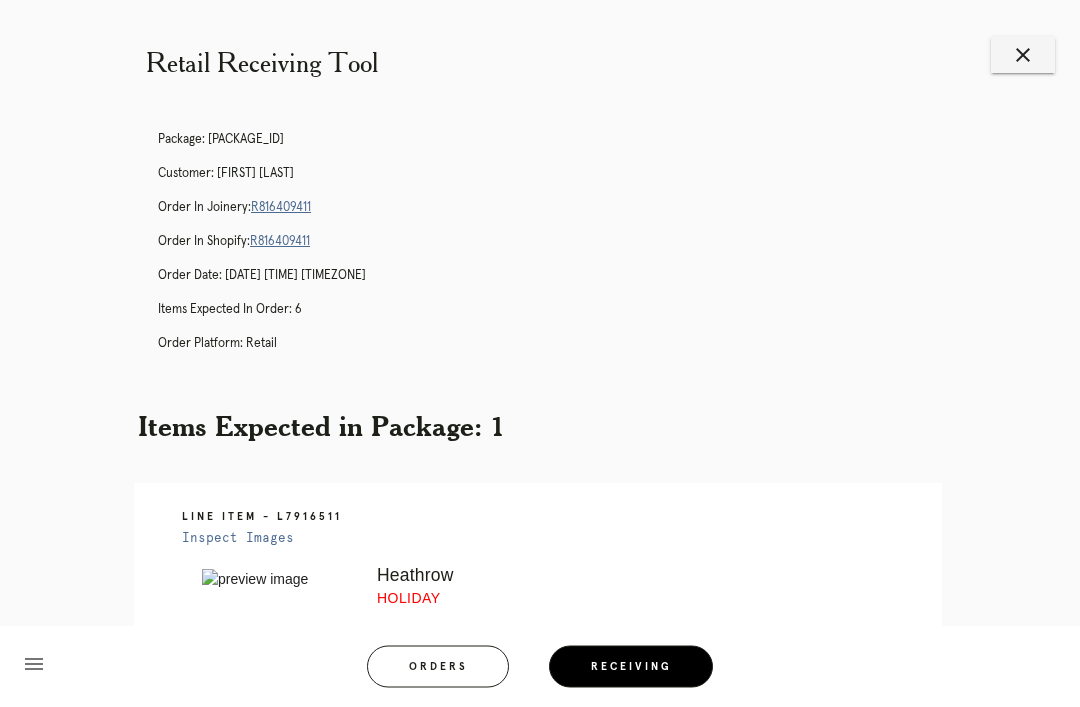 scroll, scrollTop: 0, scrollLeft: 0, axis: both 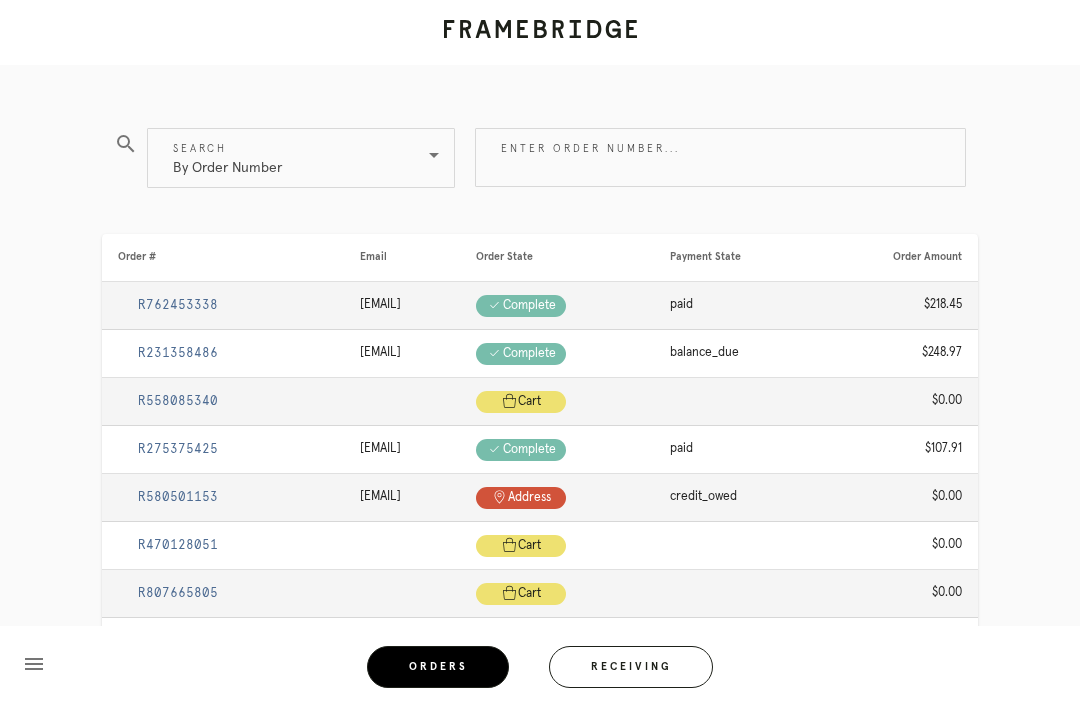 click on "Receiving" at bounding box center (631, 667) 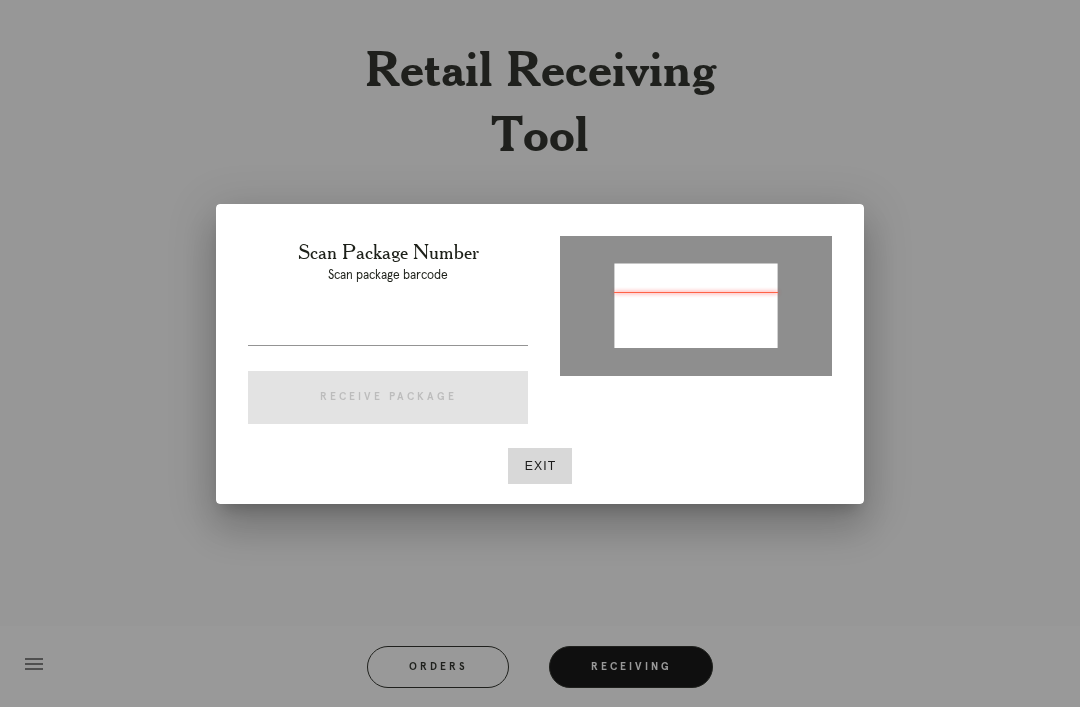 type on "P394518480968990" 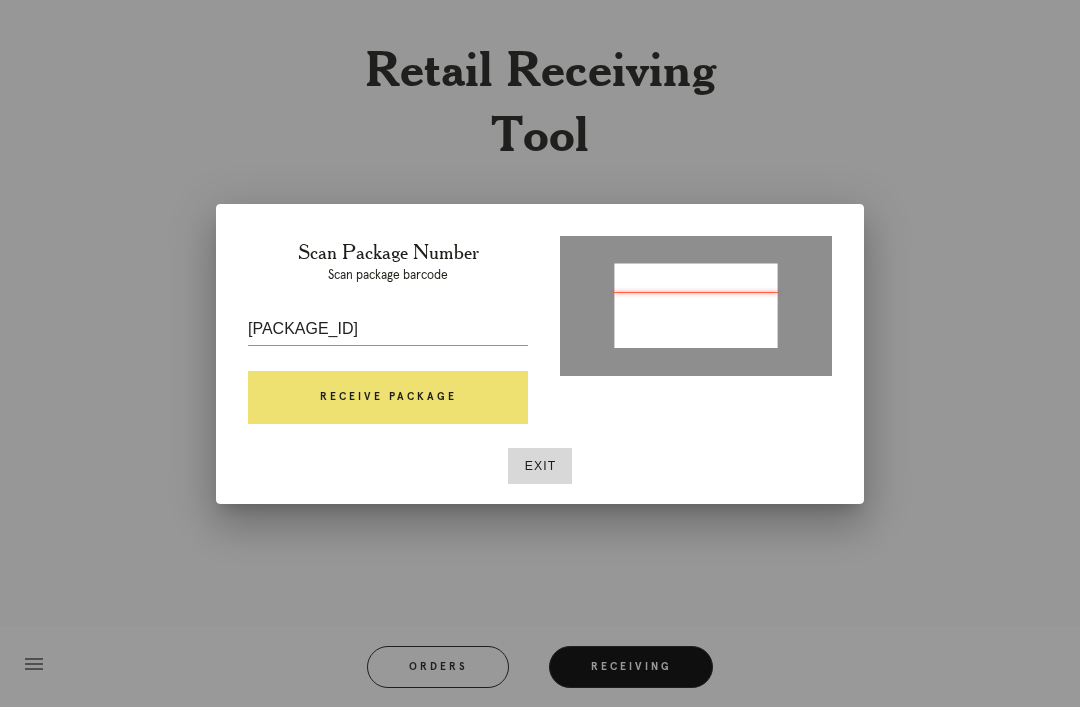 click on "Receive Package" at bounding box center (388, 398) 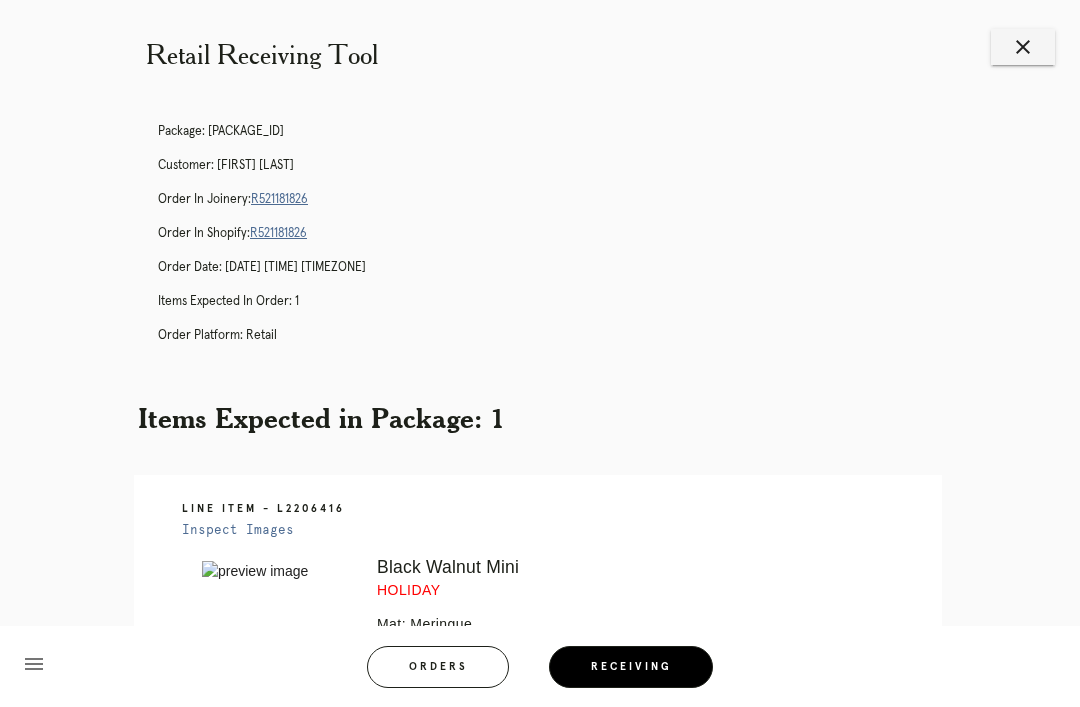 scroll, scrollTop: 0, scrollLeft: 0, axis: both 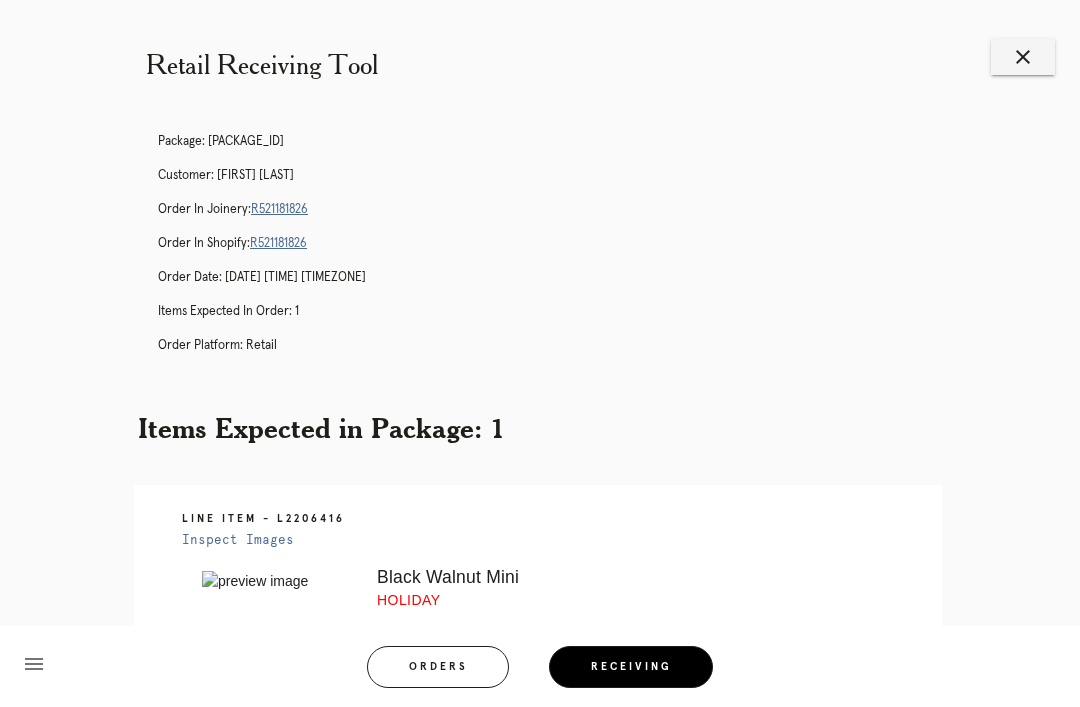 click on "R521181826" at bounding box center [279, 209] 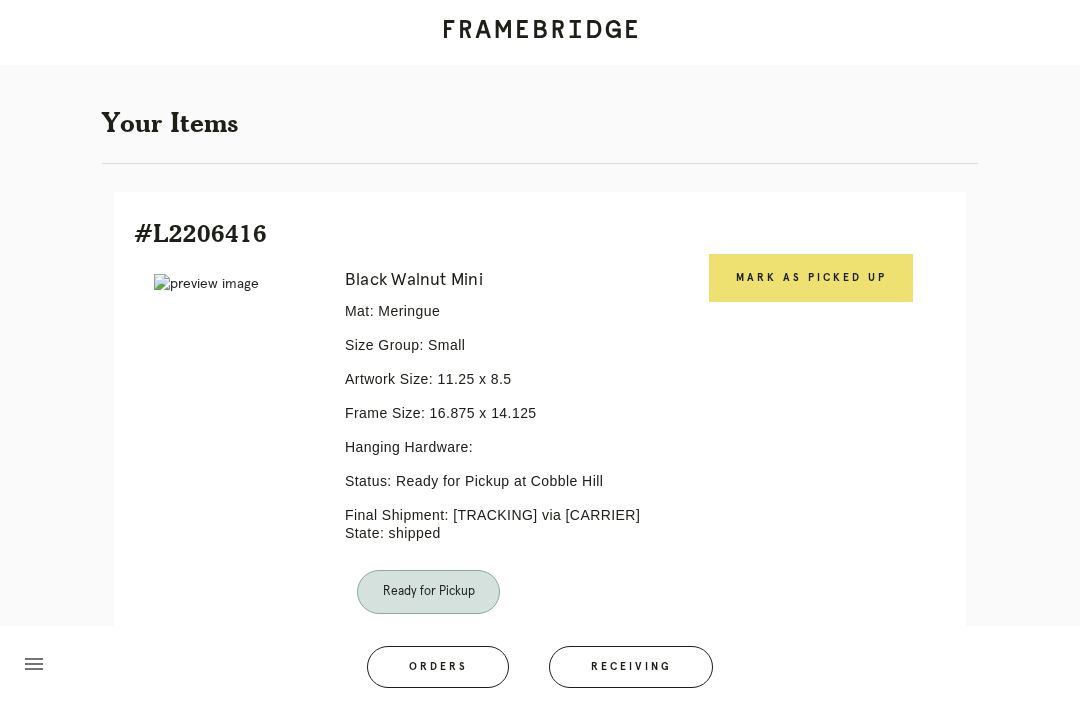 scroll, scrollTop: 335, scrollLeft: 0, axis: vertical 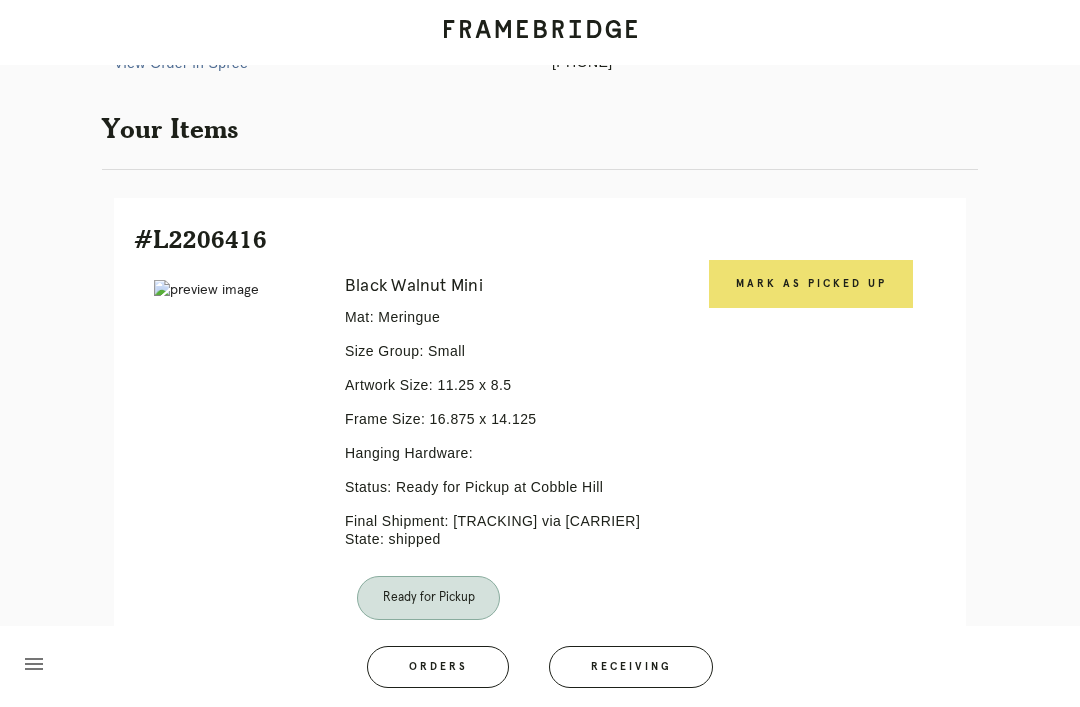 click on "Mark as Picked Up" at bounding box center (811, 284) 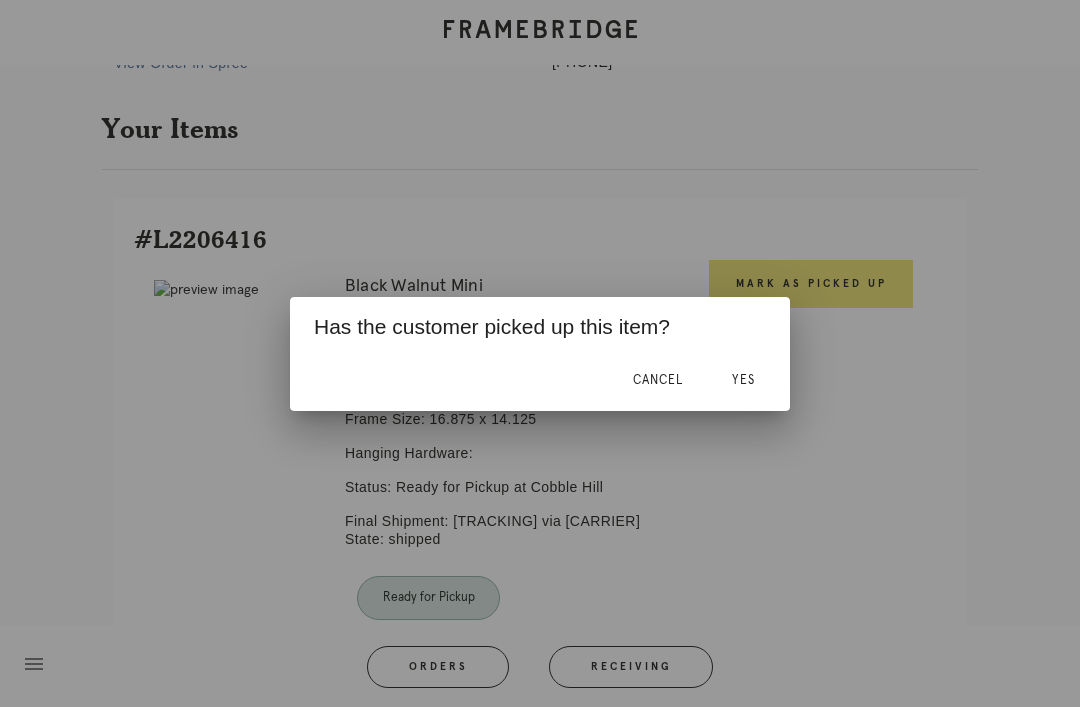 click on "Yes" at bounding box center [743, 381] 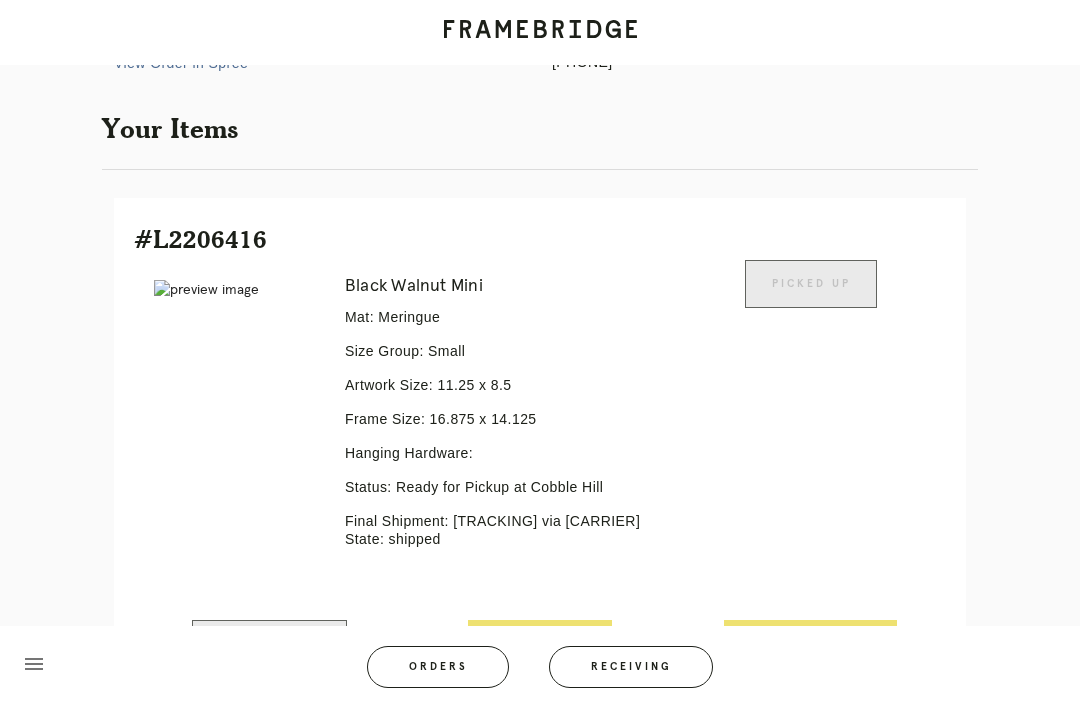 click on "Receiving" at bounding box center (631, 667) 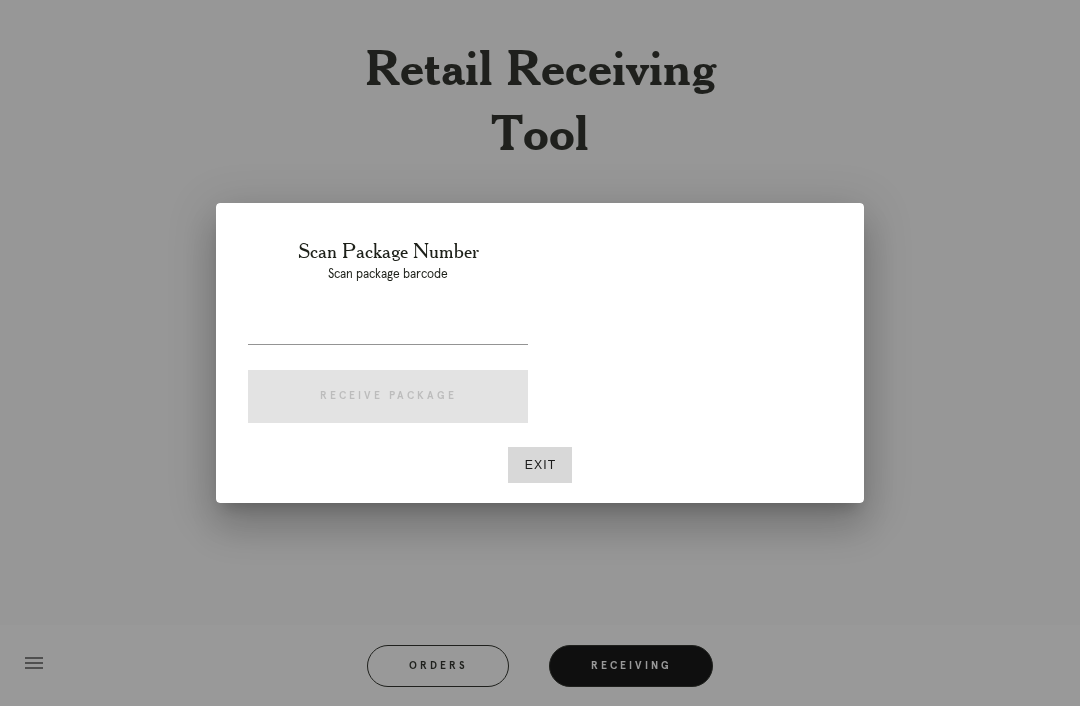 scroll, scrollTop: 64, scrollLeft: 0, axis: vertical 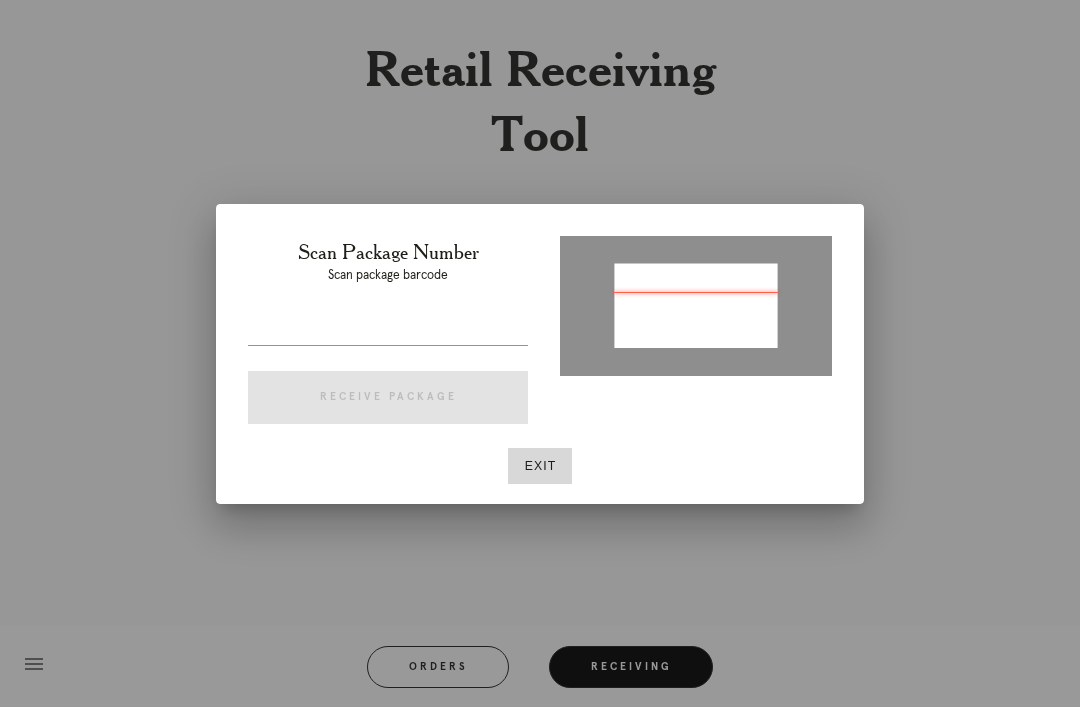 type on "P775909449123777" 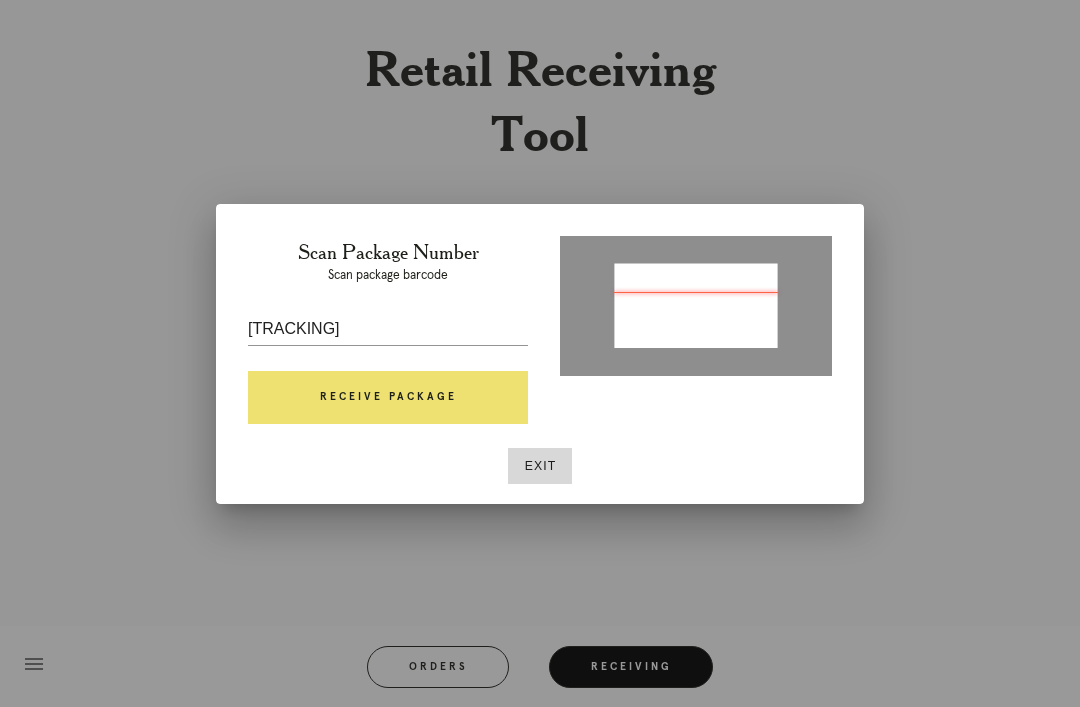 click on "Receive Package" at bounding box center [388, 398] 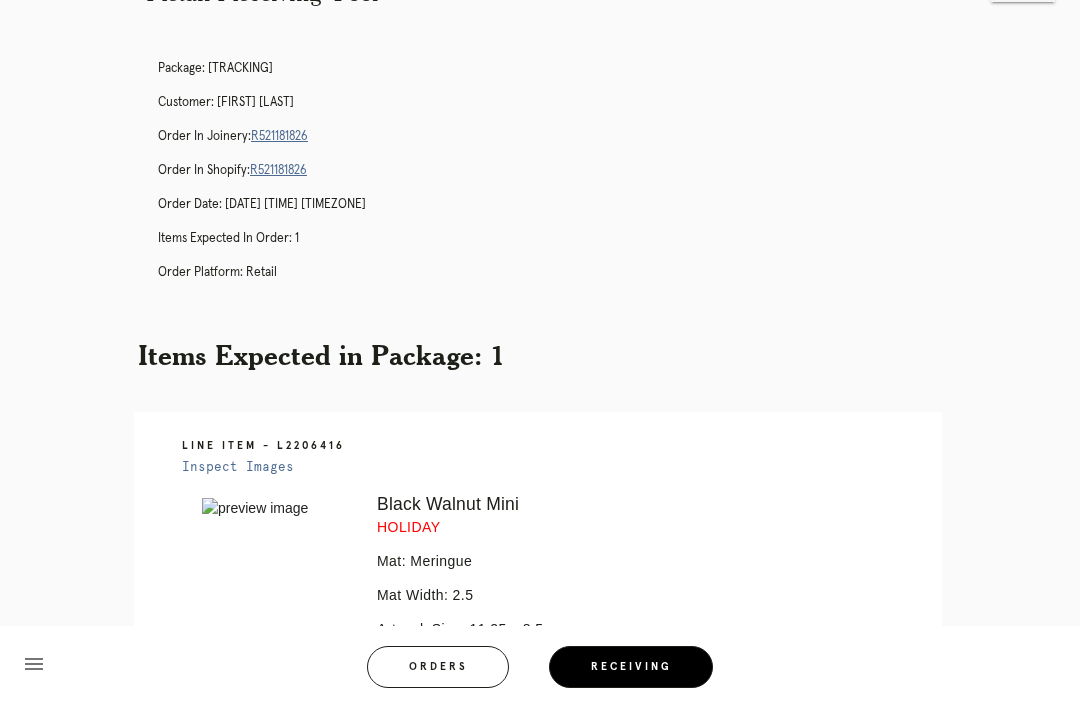 scroll, scrollTop: 72, scrollLeft: 0, axis: vertical 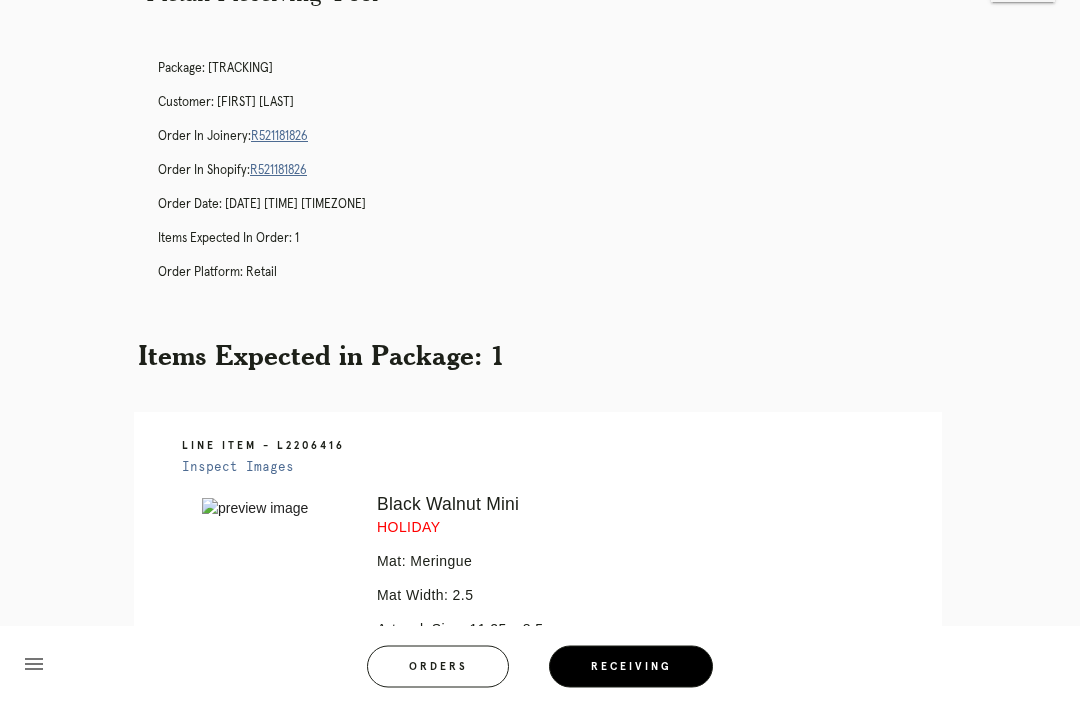click on "R521181826" at bounding box center [279, 137] 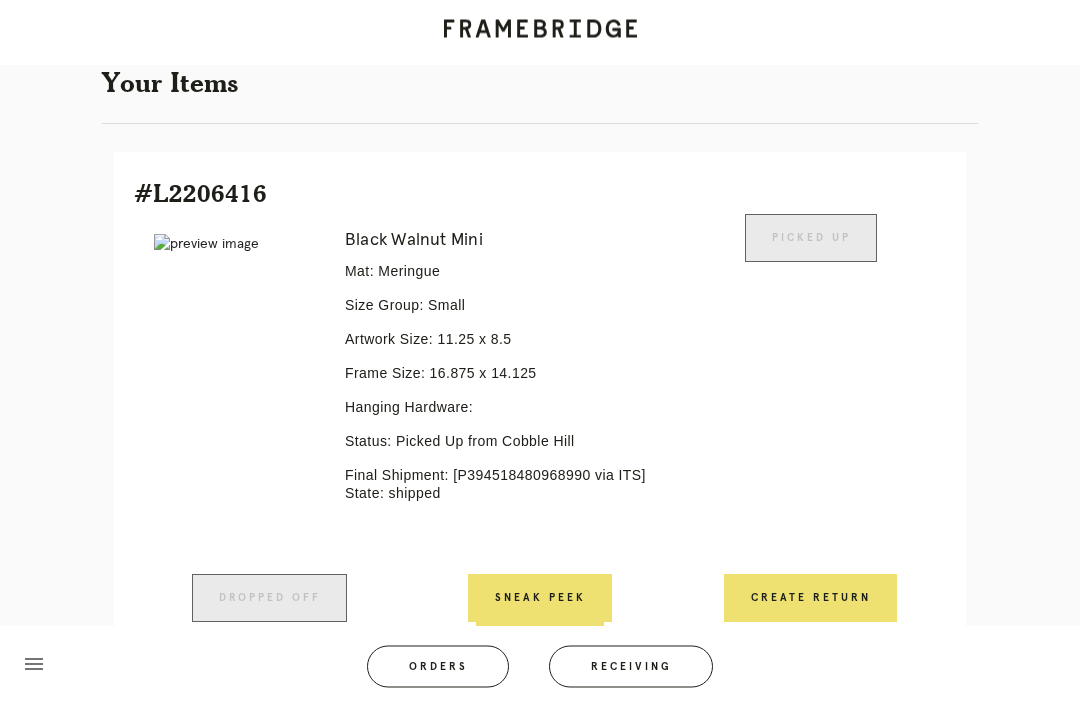 scroll, scrollTop: 428, scrollLeft: 0, axis: vertical 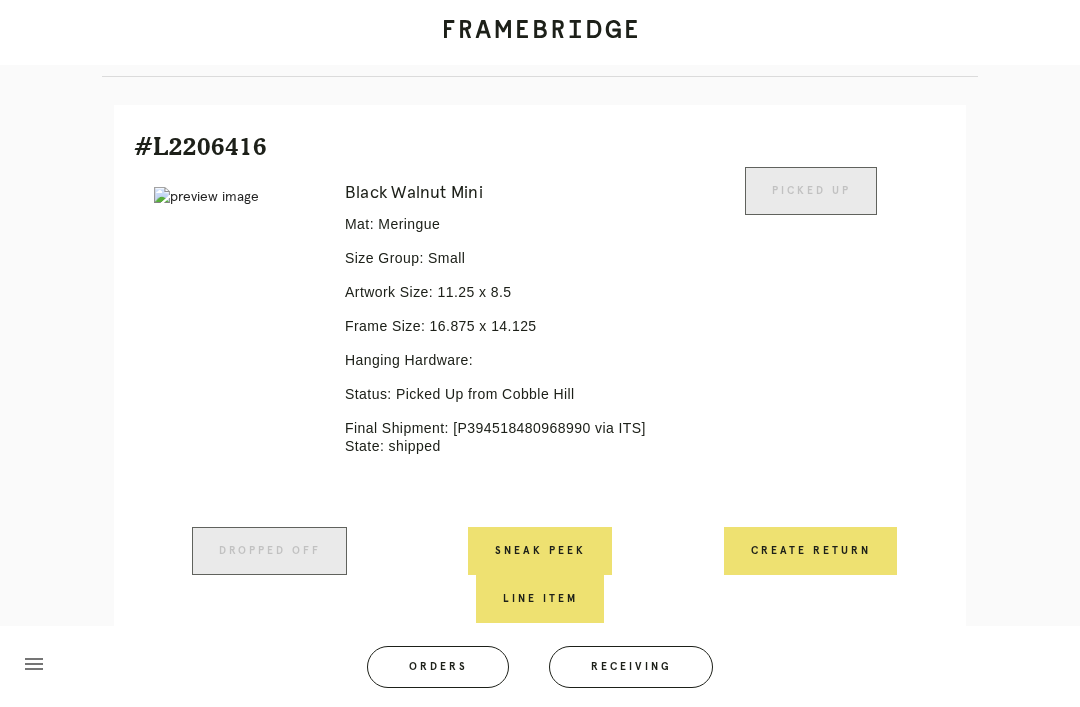 click on "Receiving" at bounding box center (631, 667) 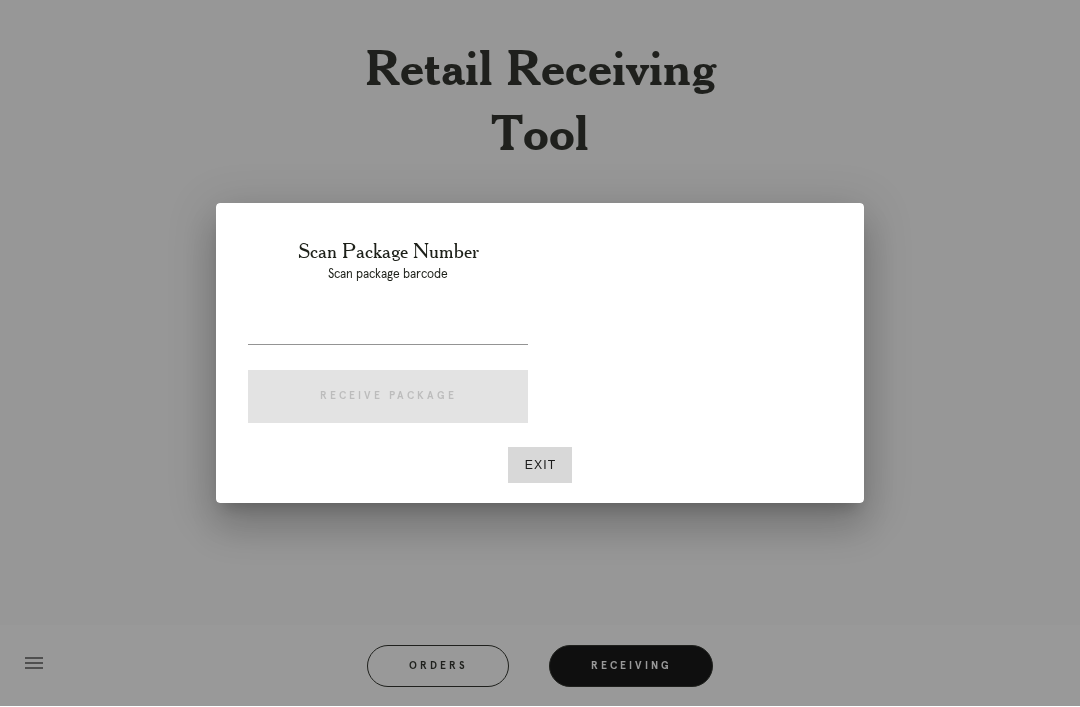 scroll, scrollTop: 64, scrollLeft: 0, axis: vertical 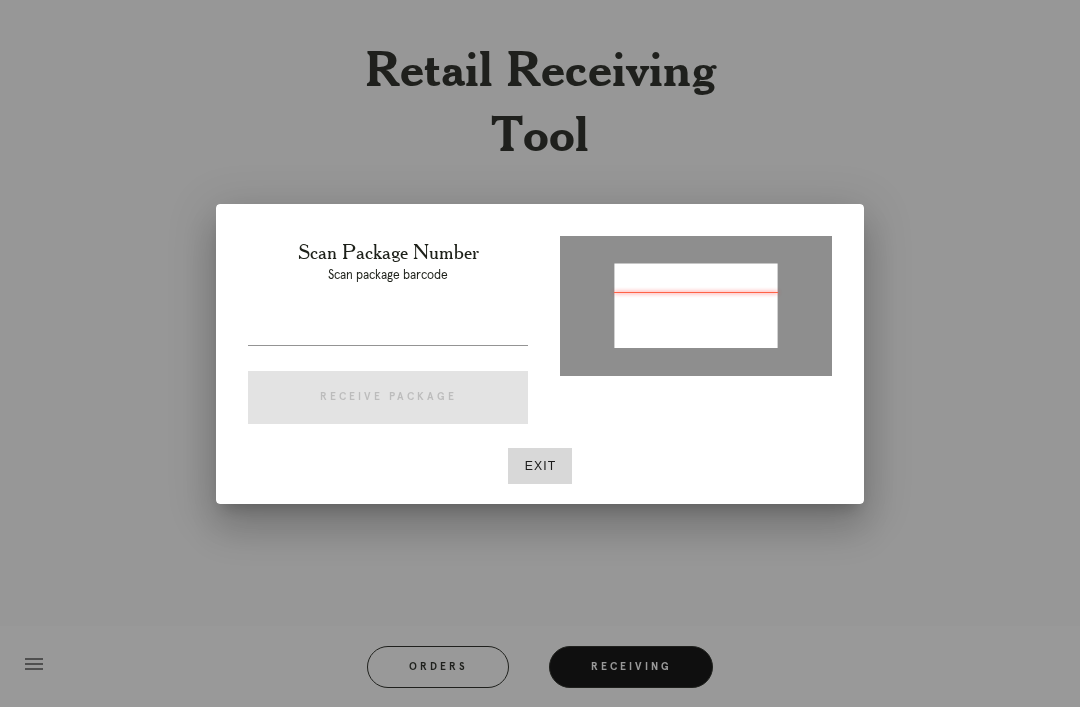 type on "[NUMBER]" 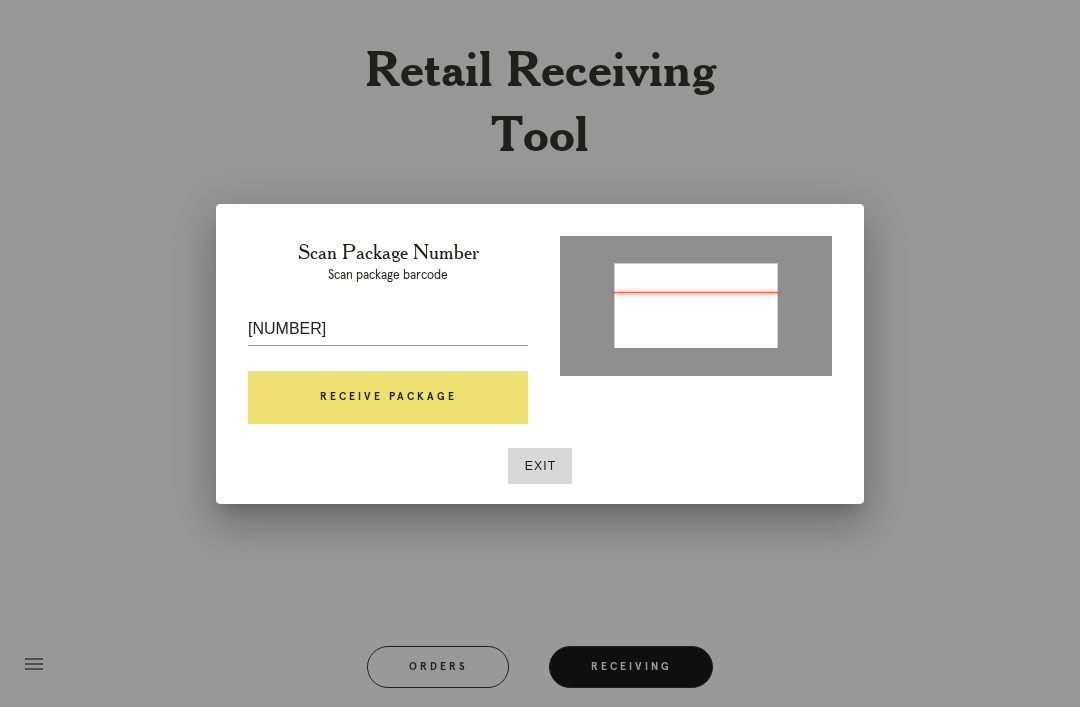 click on "Receive Package" at bounding box center [388, 398] 